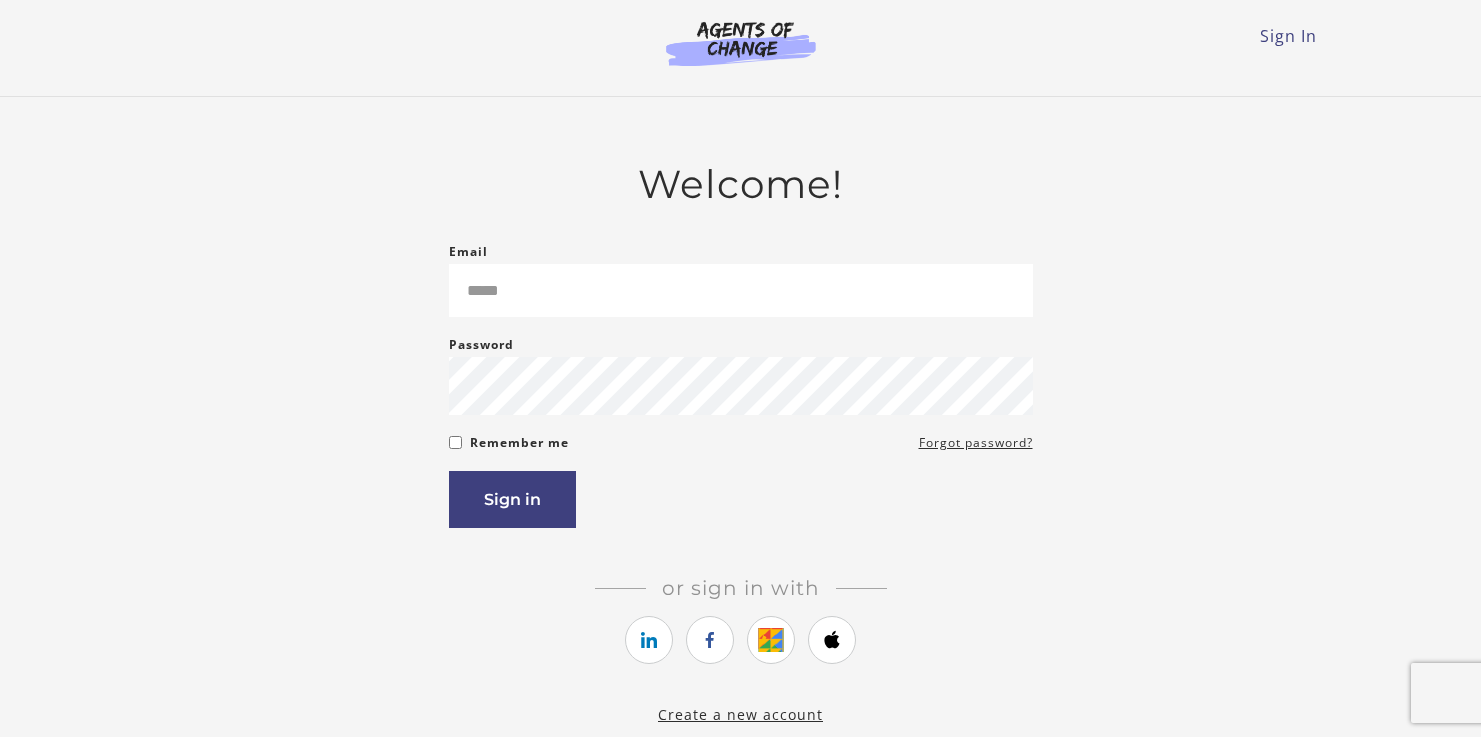 scroll, scrollTop: 0, scrollLeft: 0, axis: both 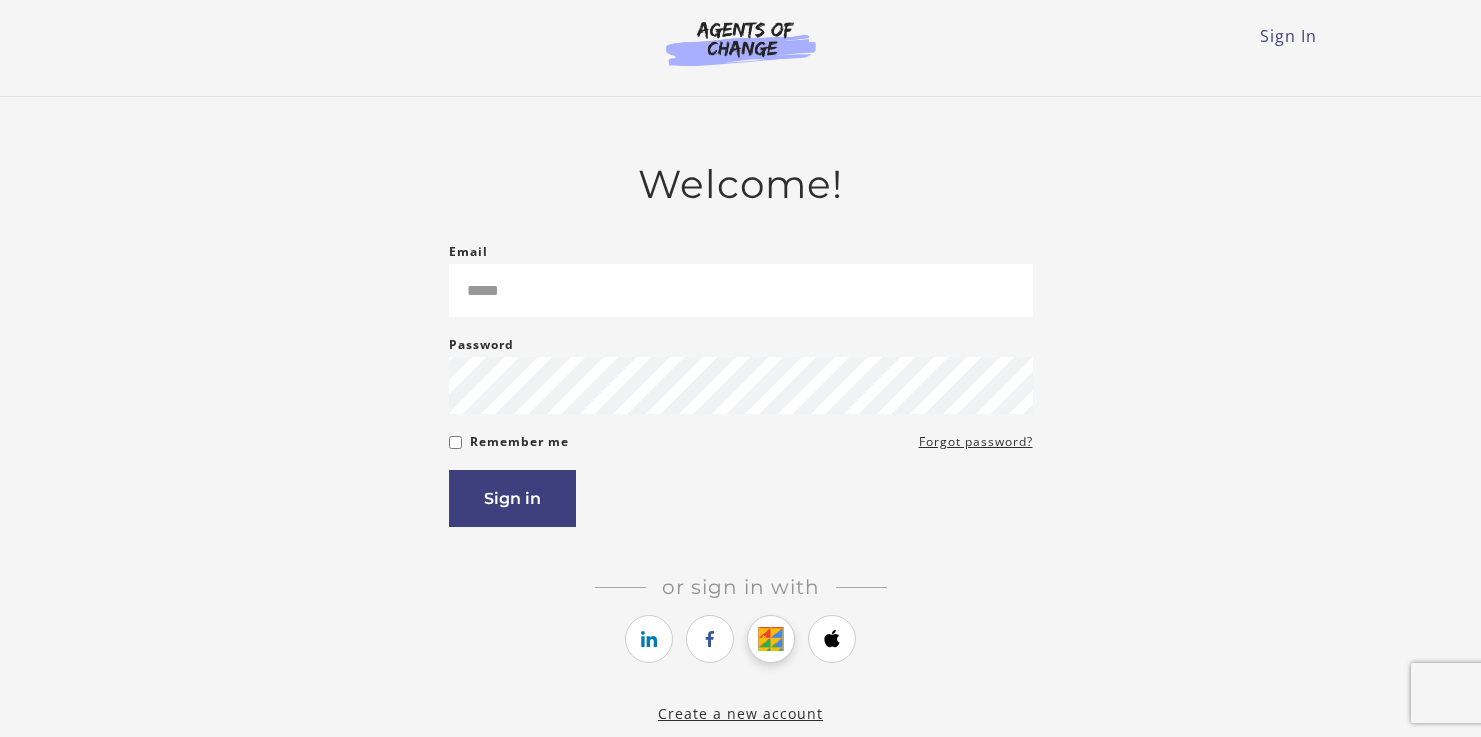 click at bounding box center [771, 639] 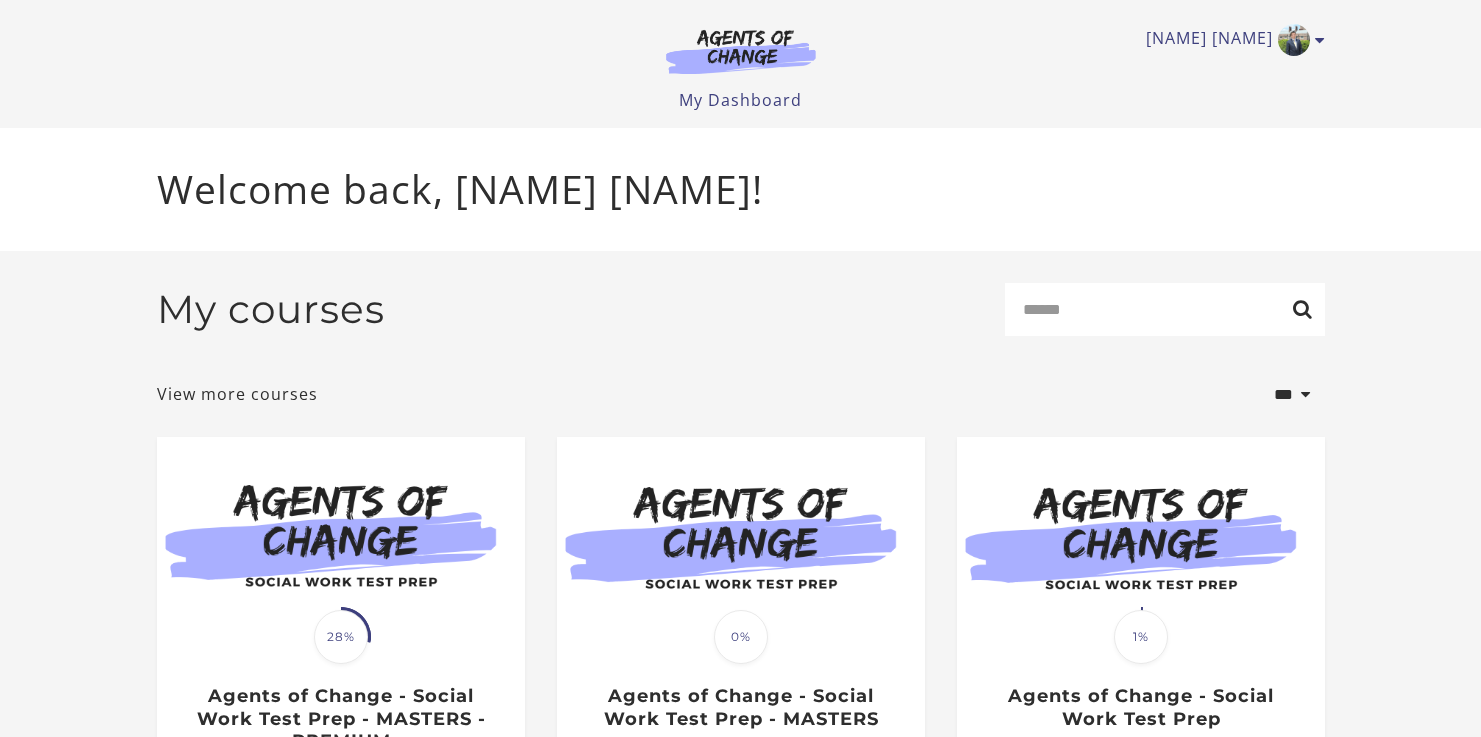 scroll, scrollTop: 0, scrollLeft: 0, axis: both 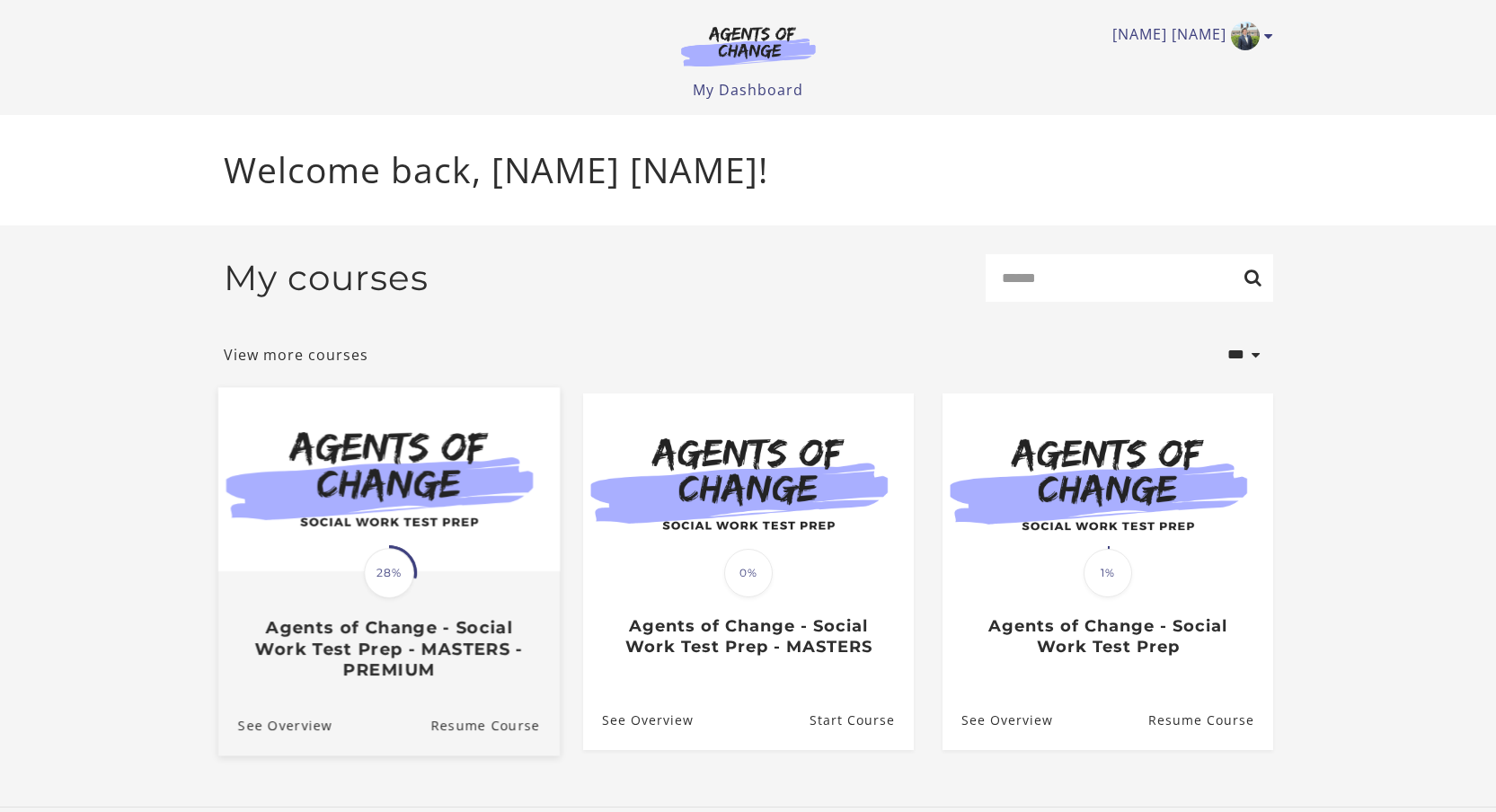 click on "Agents of Change - Social Work Test Prep - MASTERS - PREMIUM" at bounding box center [388, 649] 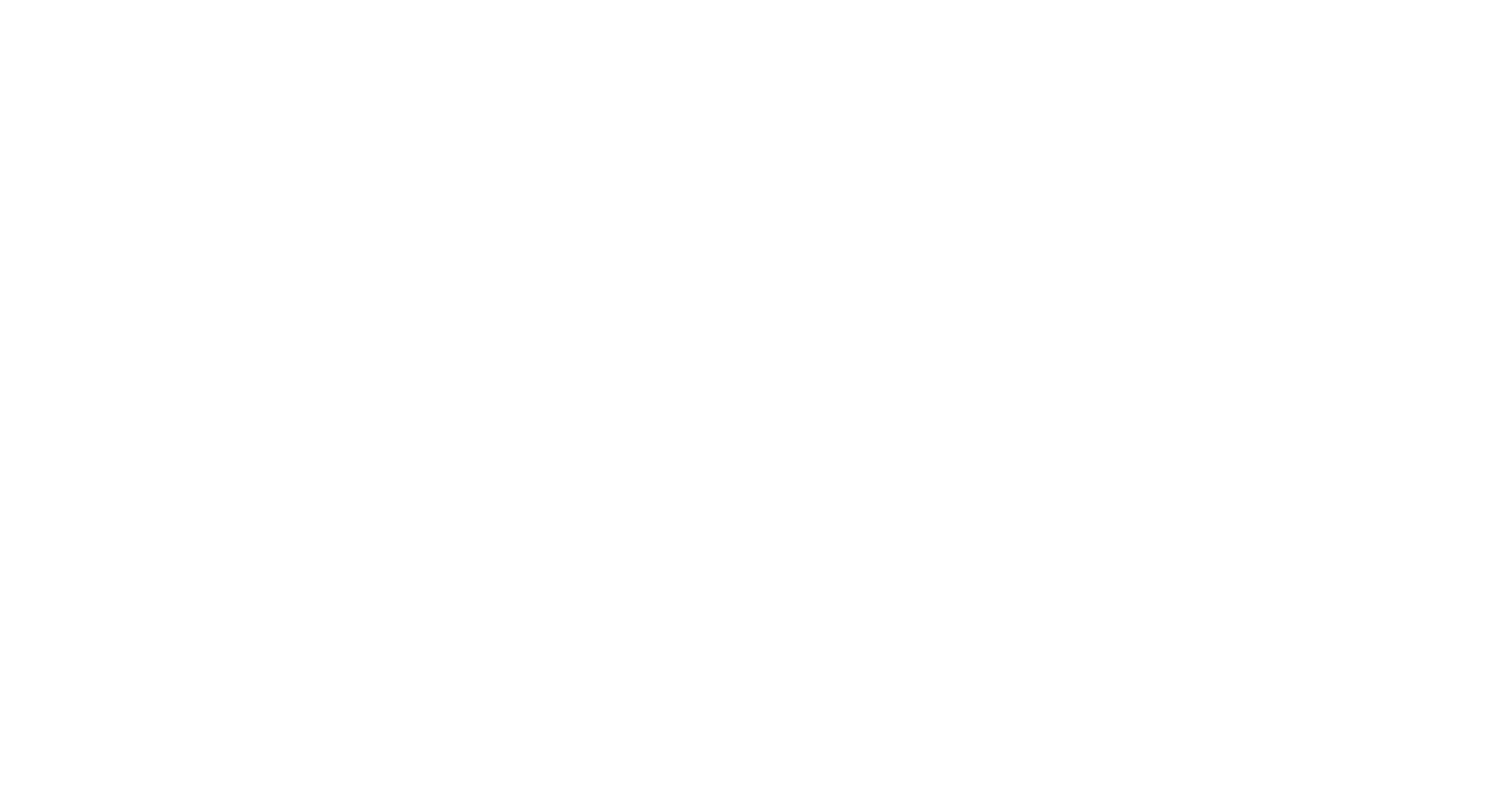 scroll, scrollTop: 0, scrollLeft: 0, axis: both 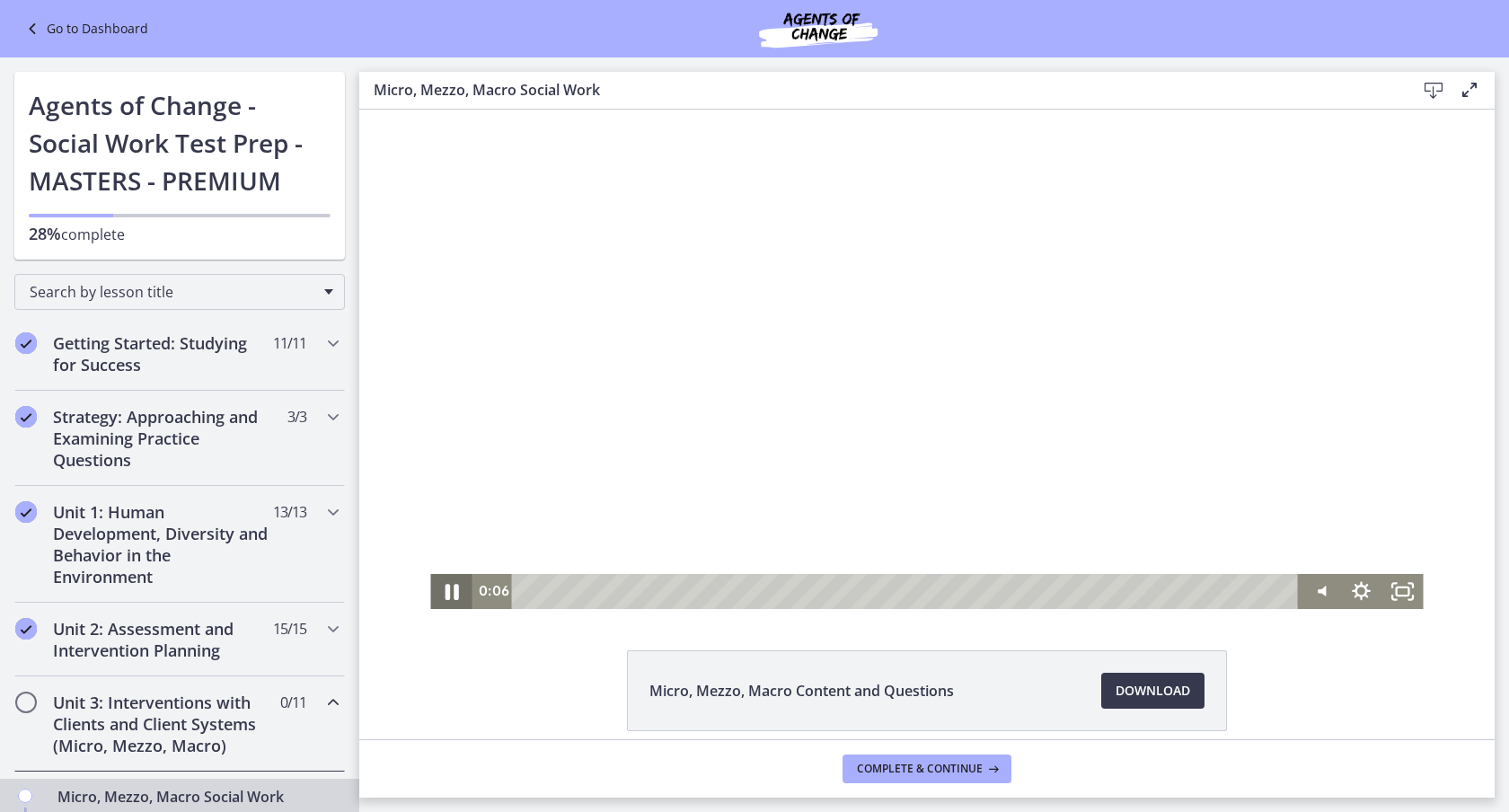 click 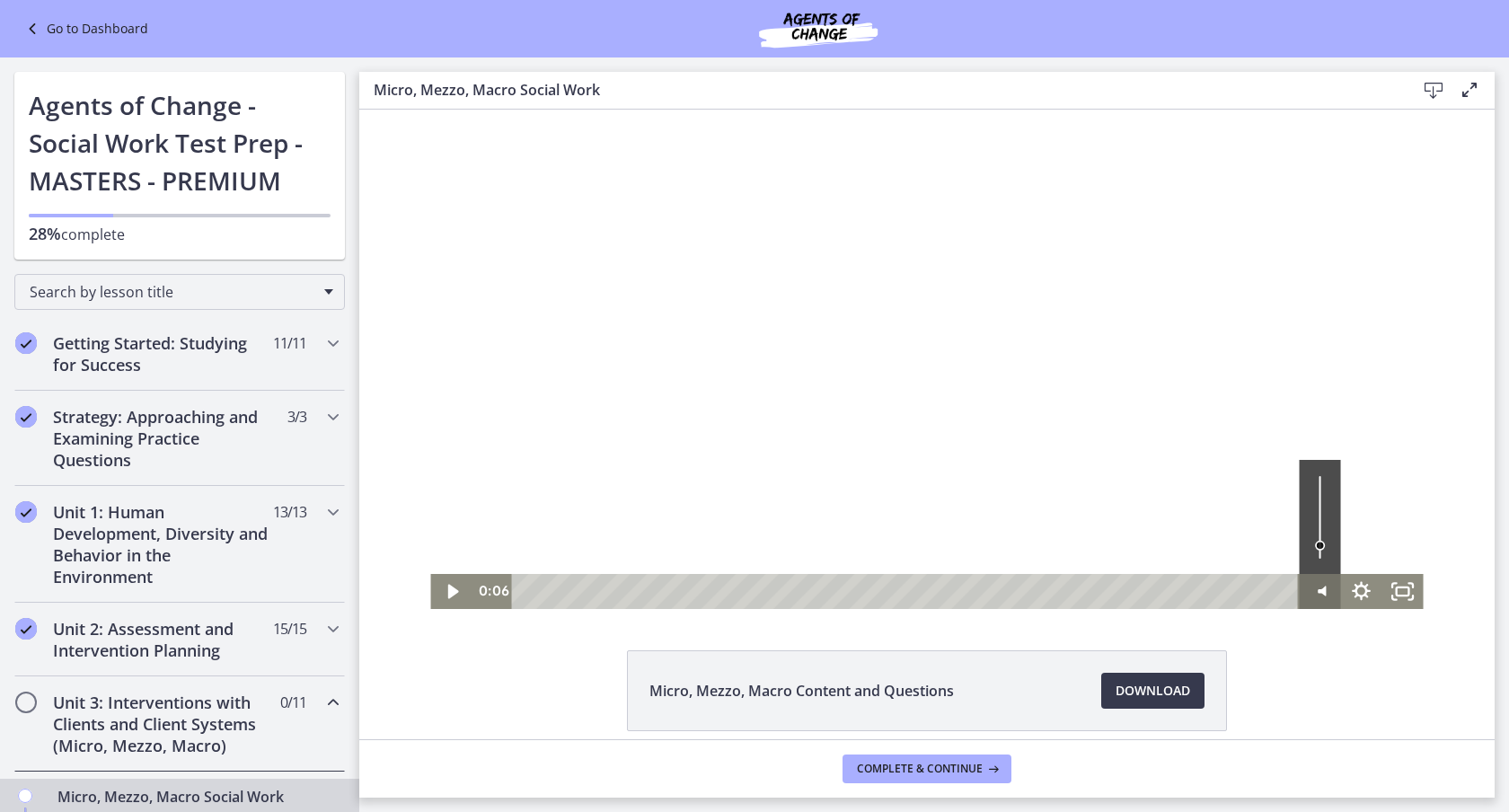 click 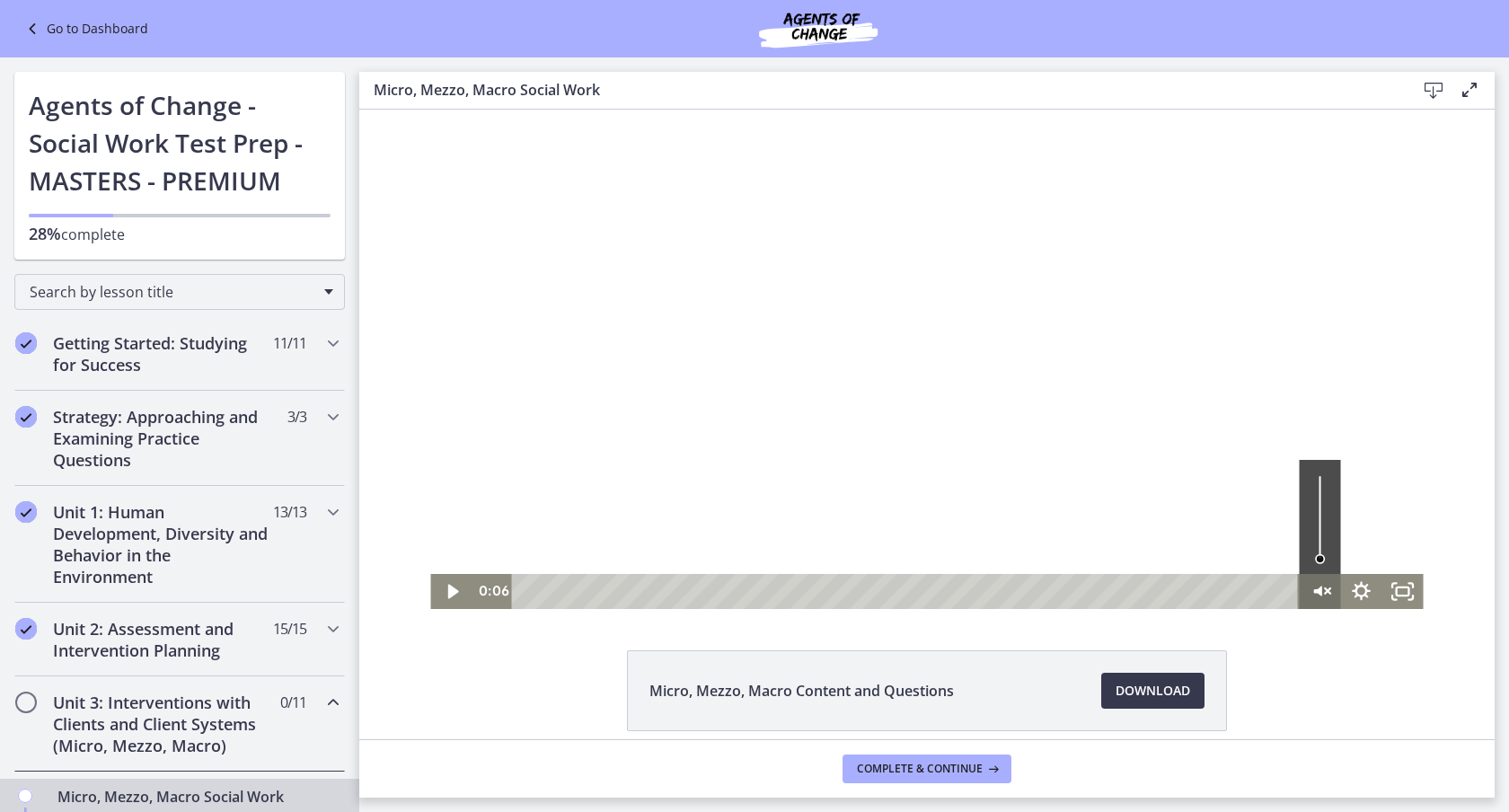 drag, startPoint x: 1319, startPoint y: 592, endPoint x: 1319, endPoint y: 581, distance: 11 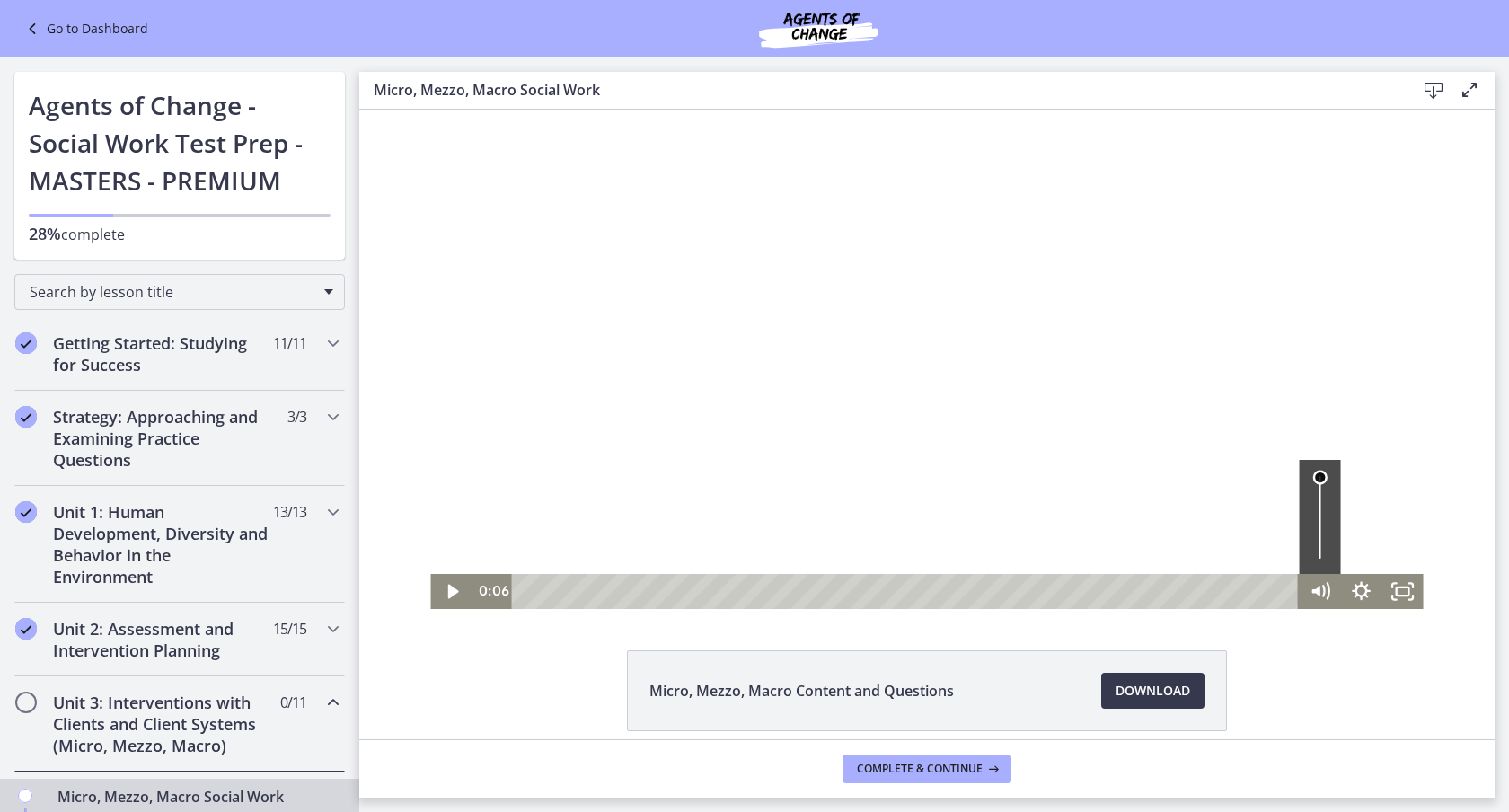 drag, startPoint x: 1310, startPoint y: 547, endPoint x: 1255, endPoint y: 478, distance: 88.23831 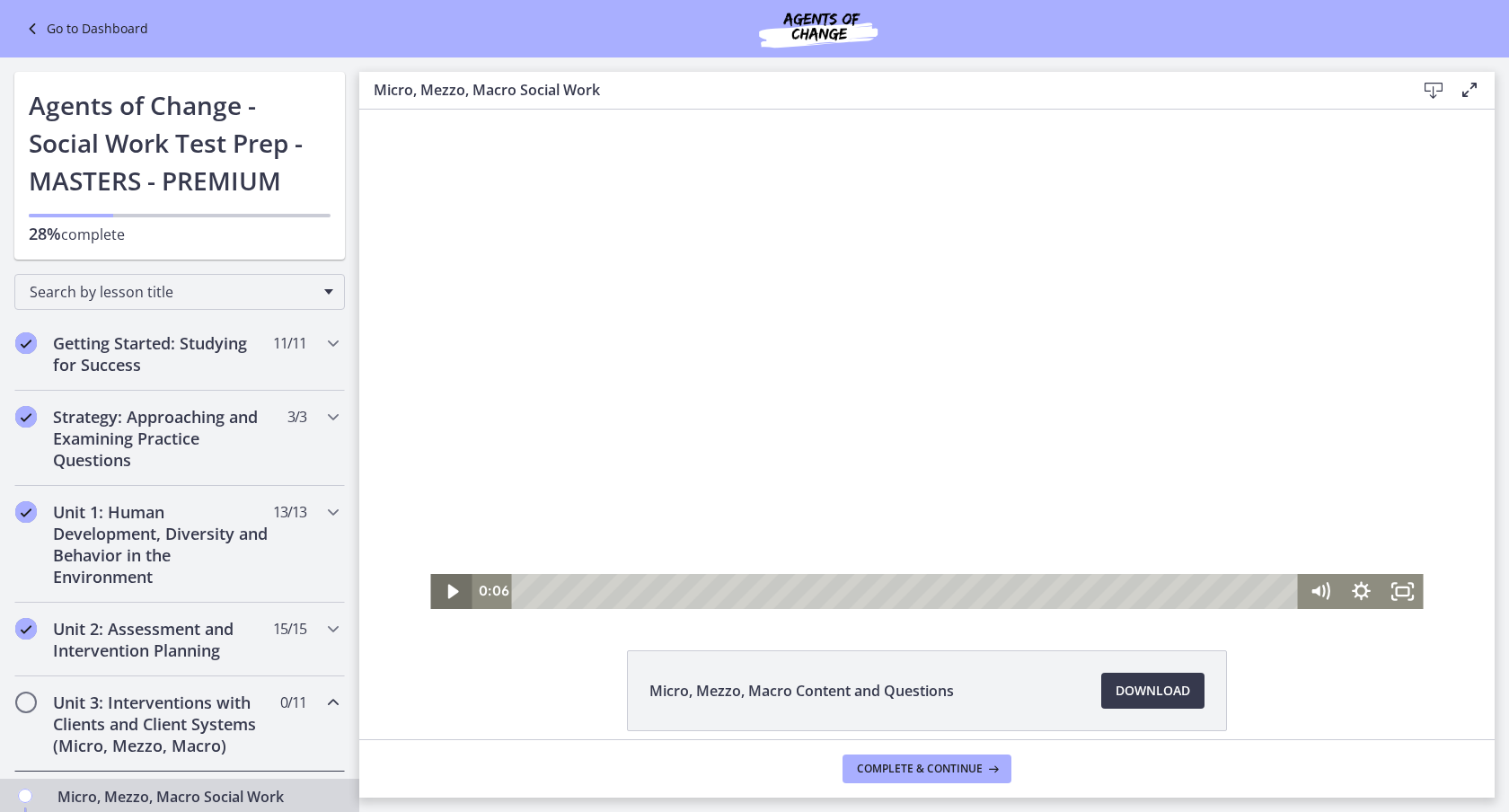 click 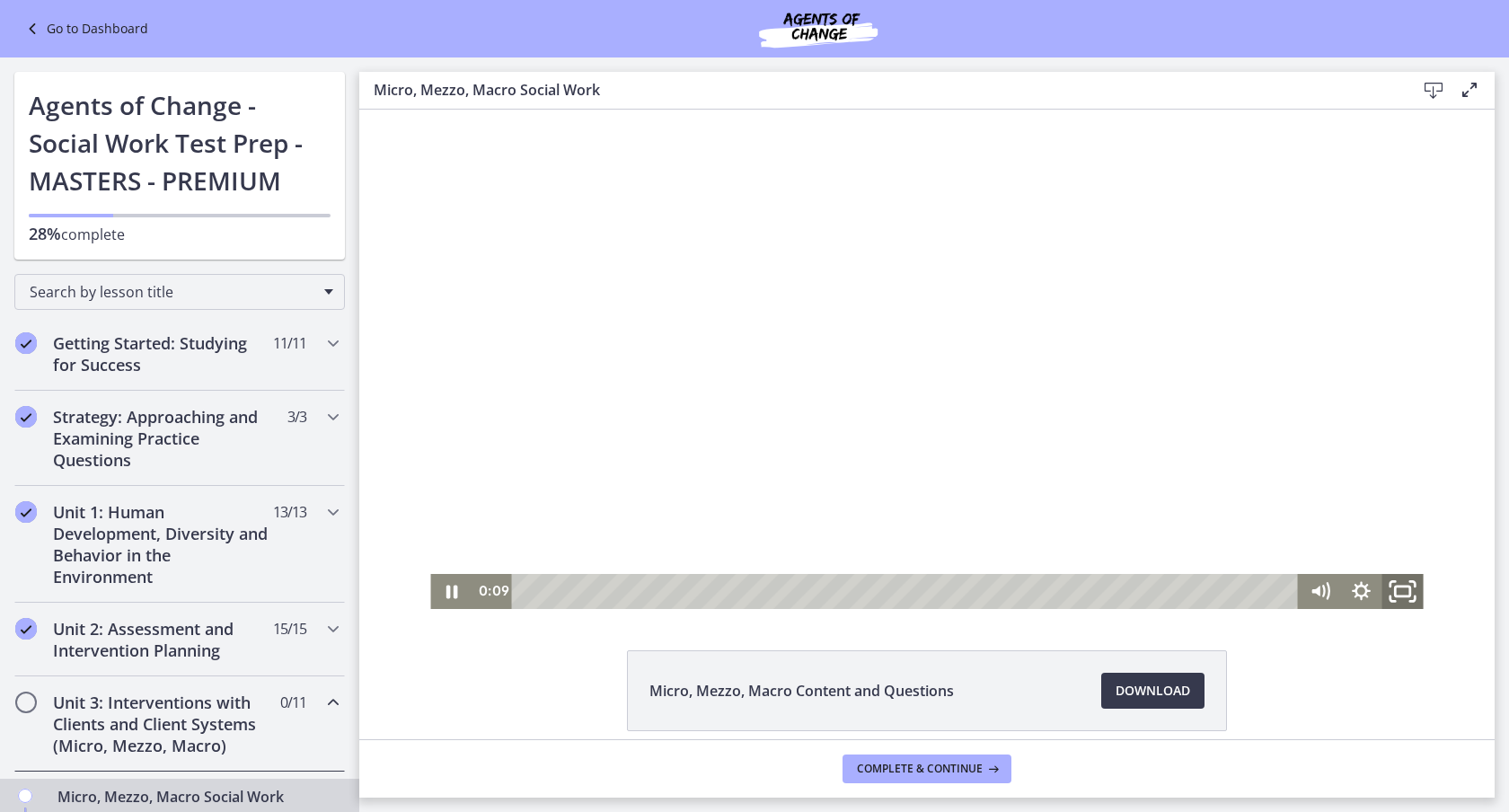 click 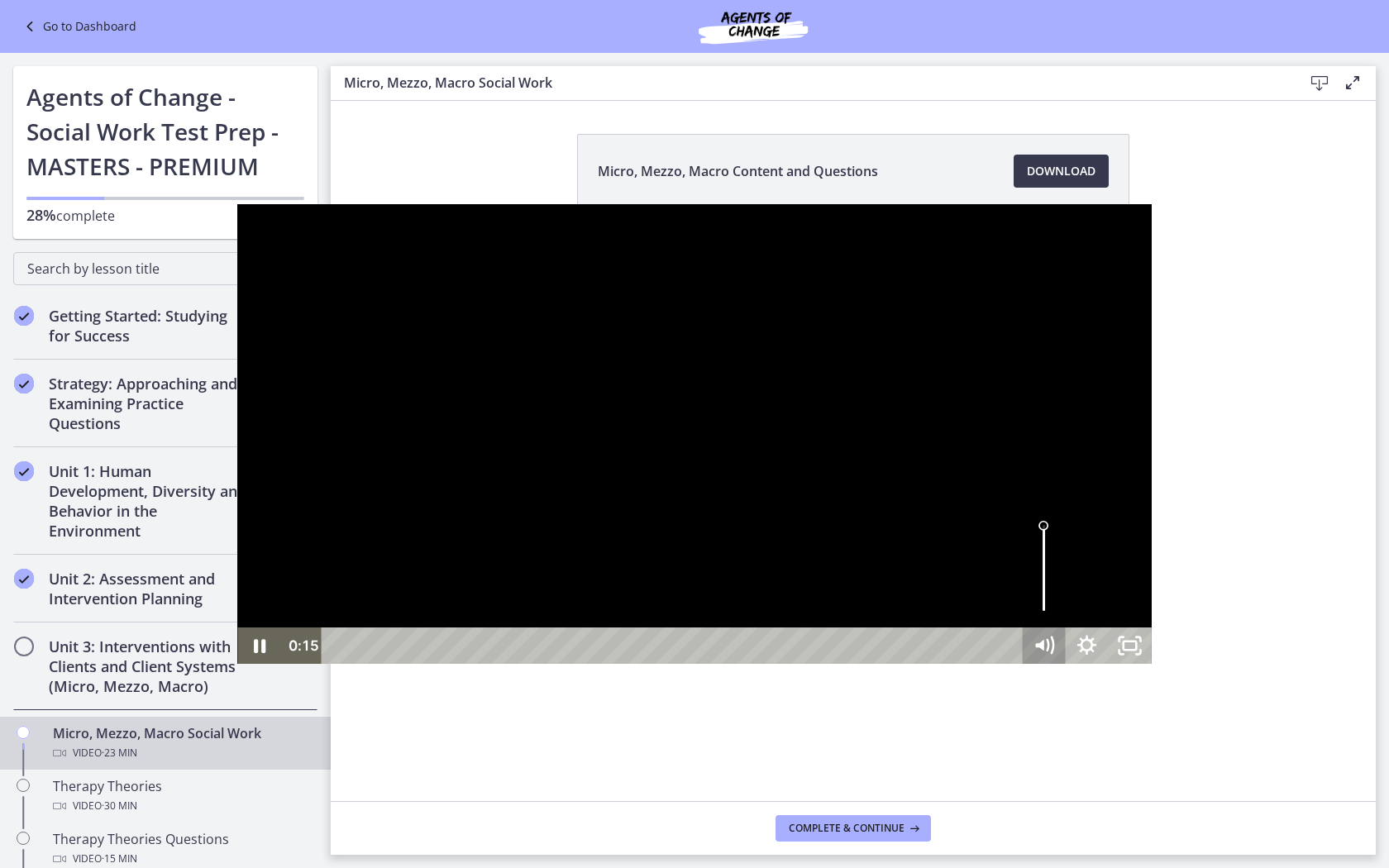 click 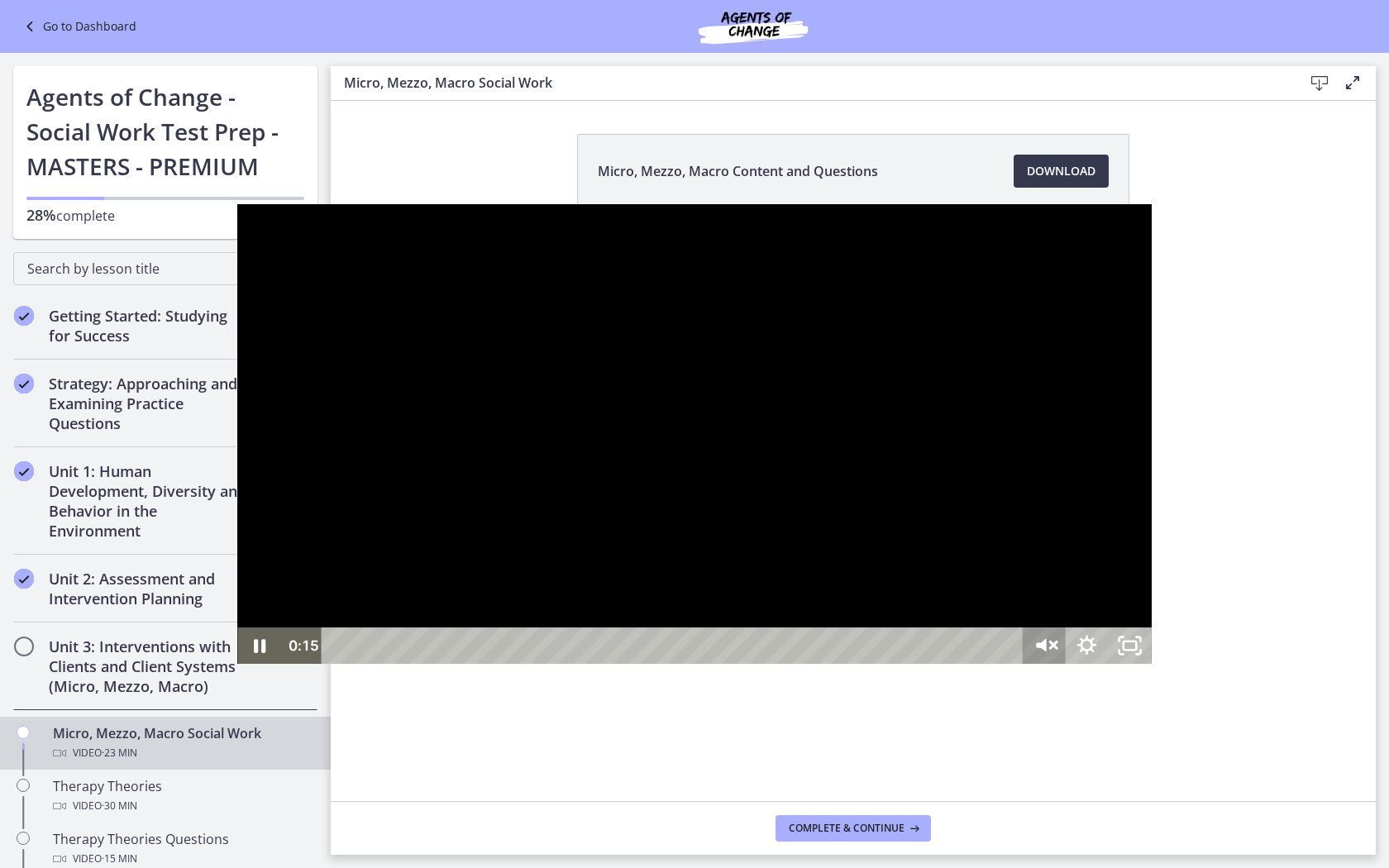 click 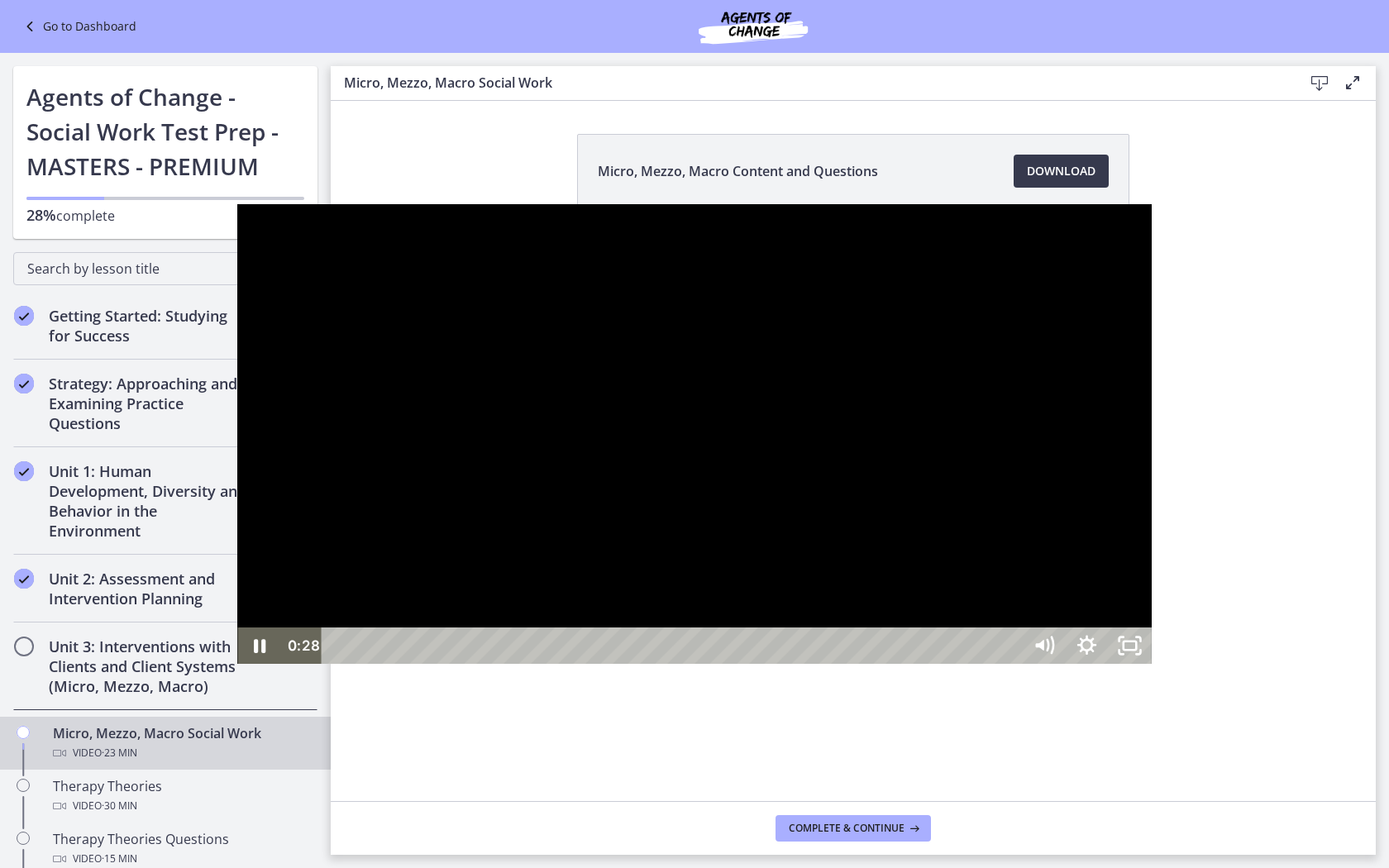 click at bounding box center (694, 434) 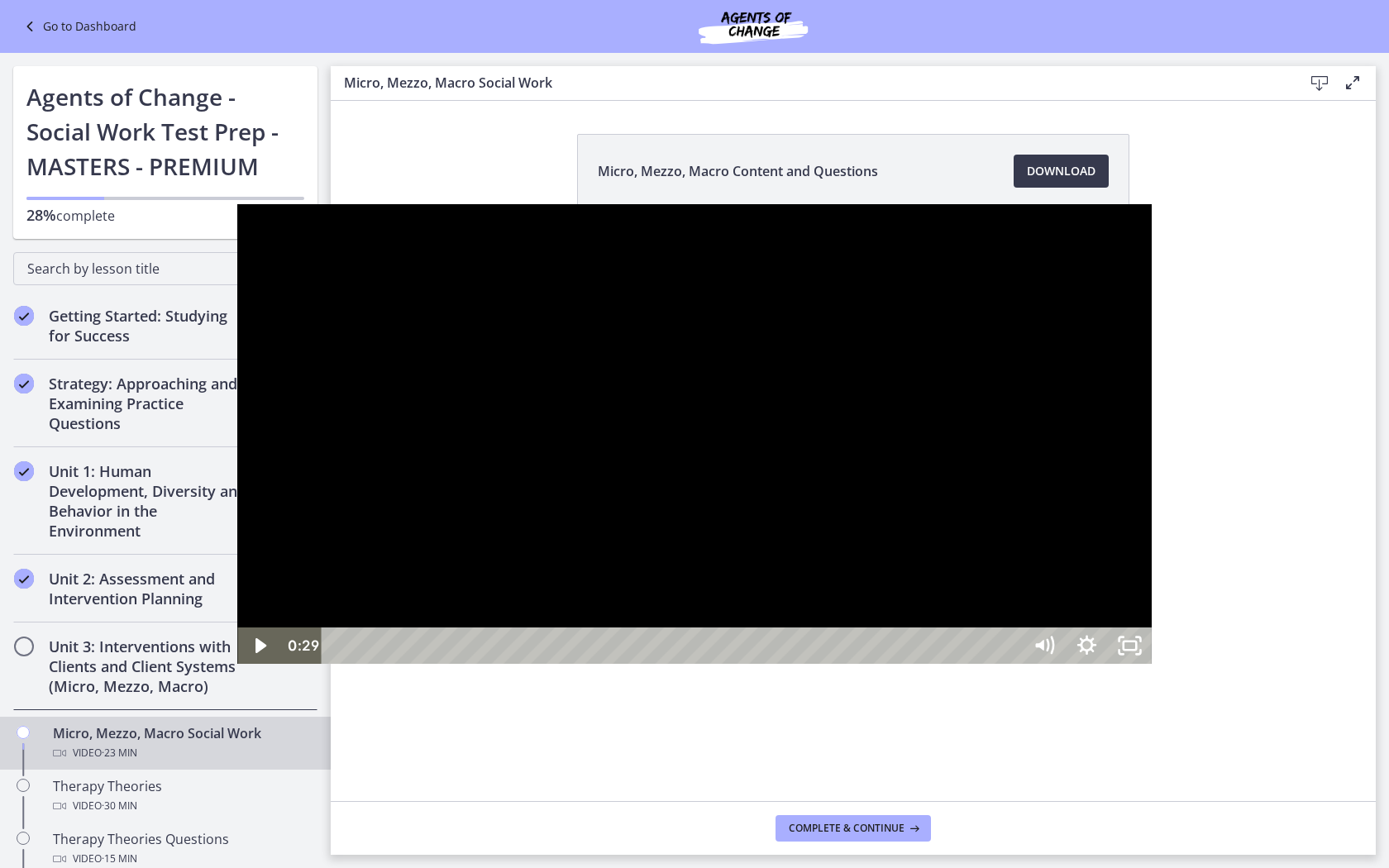 click at bounding box center (694, 434) 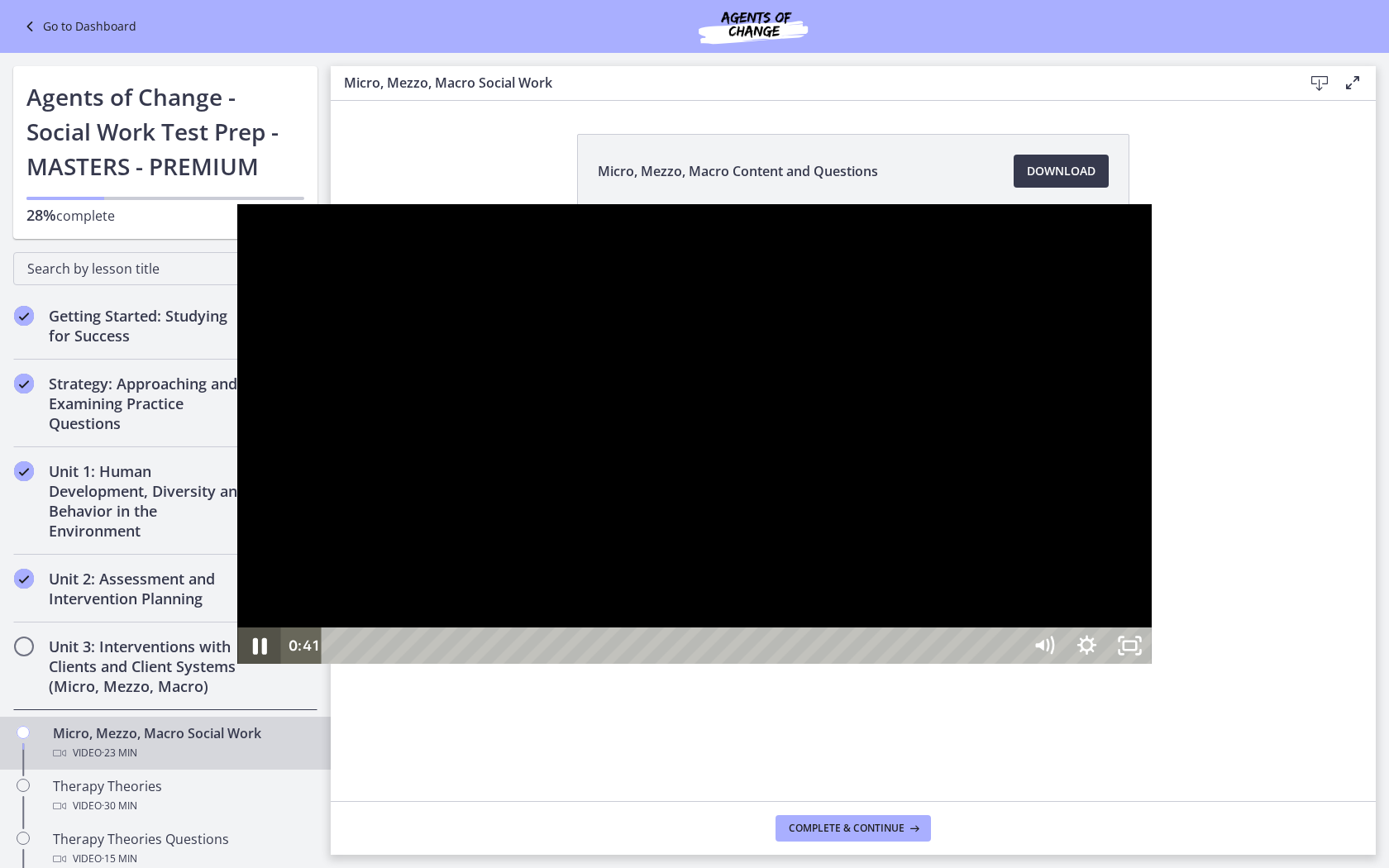 click 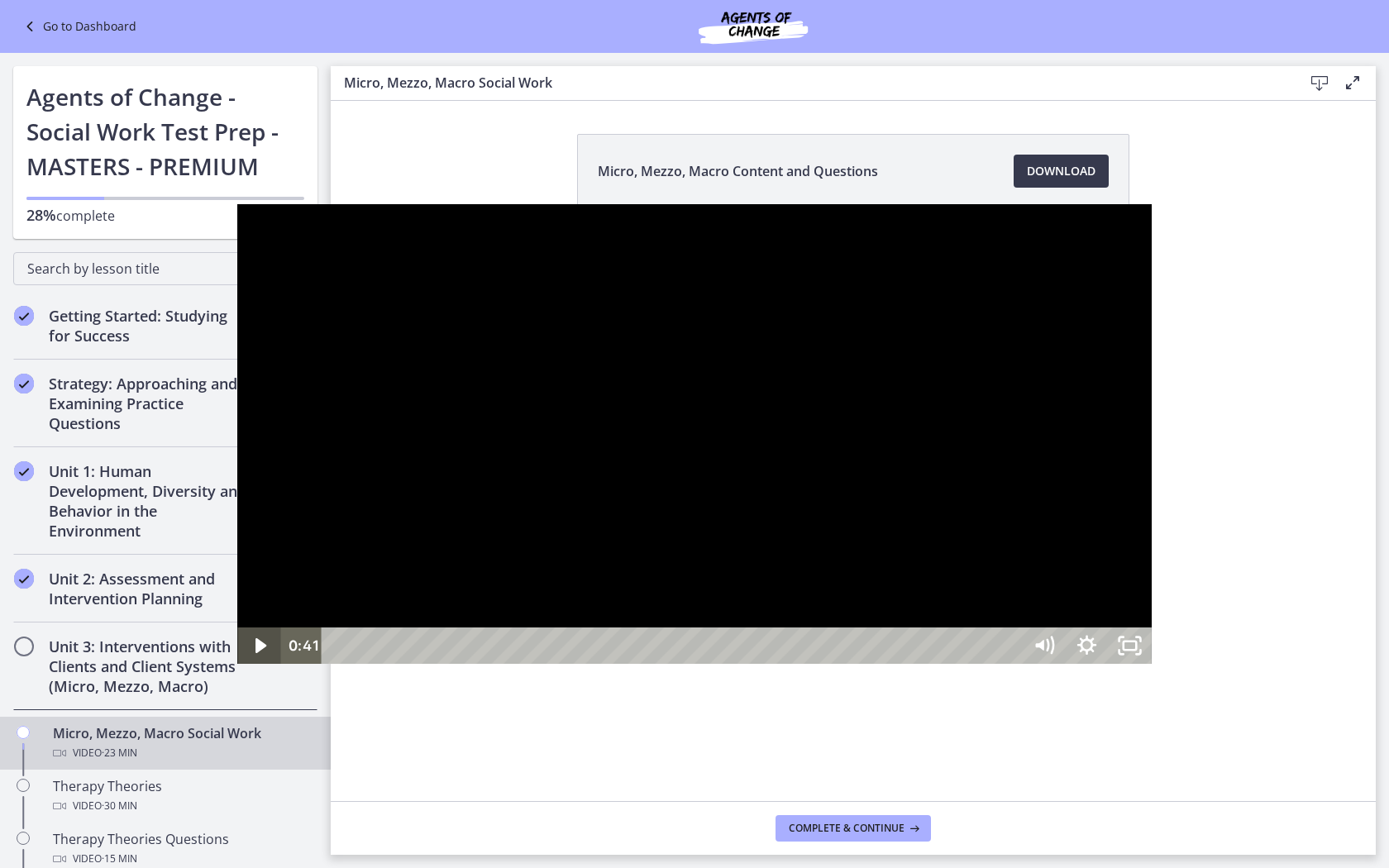 click 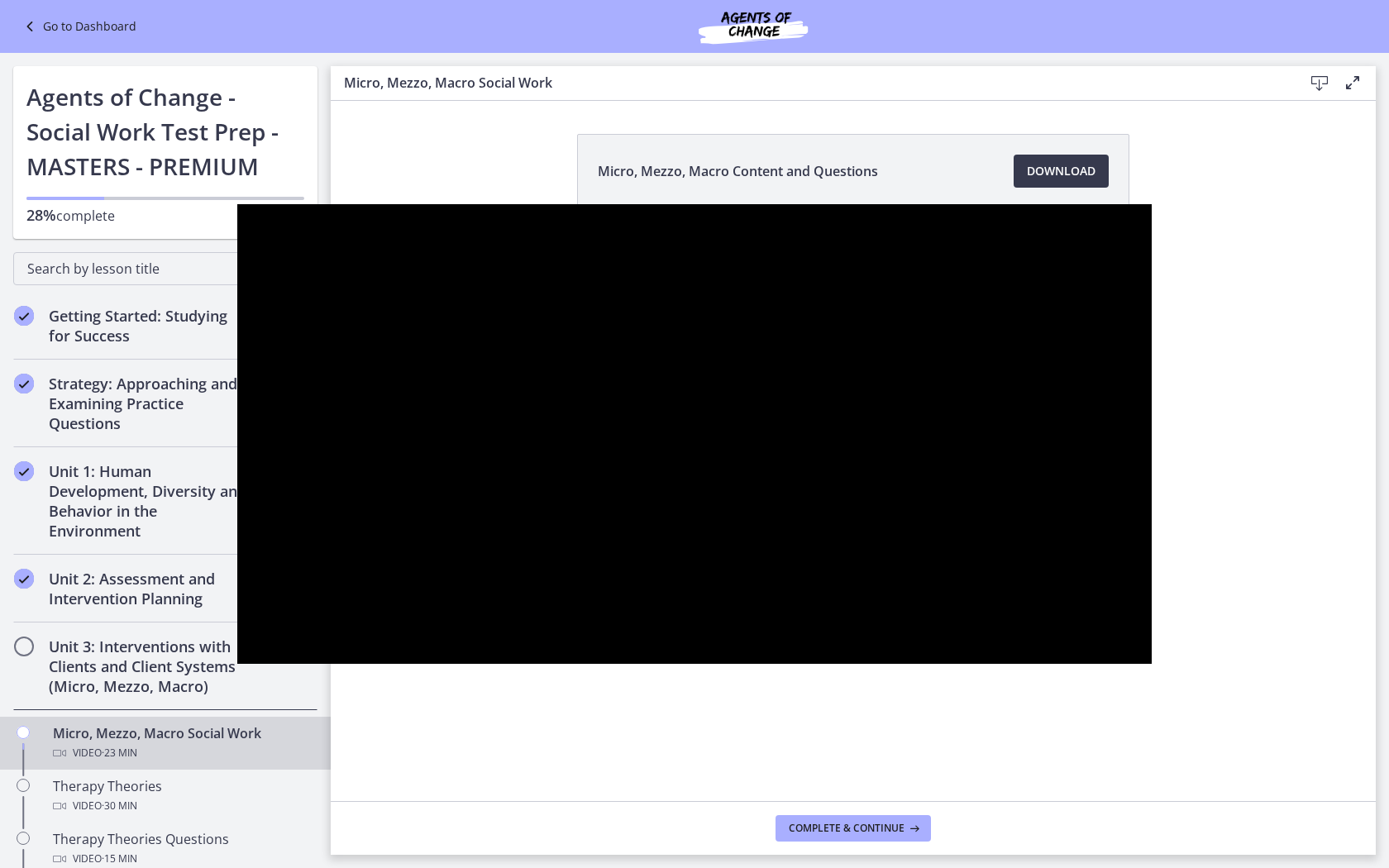 type 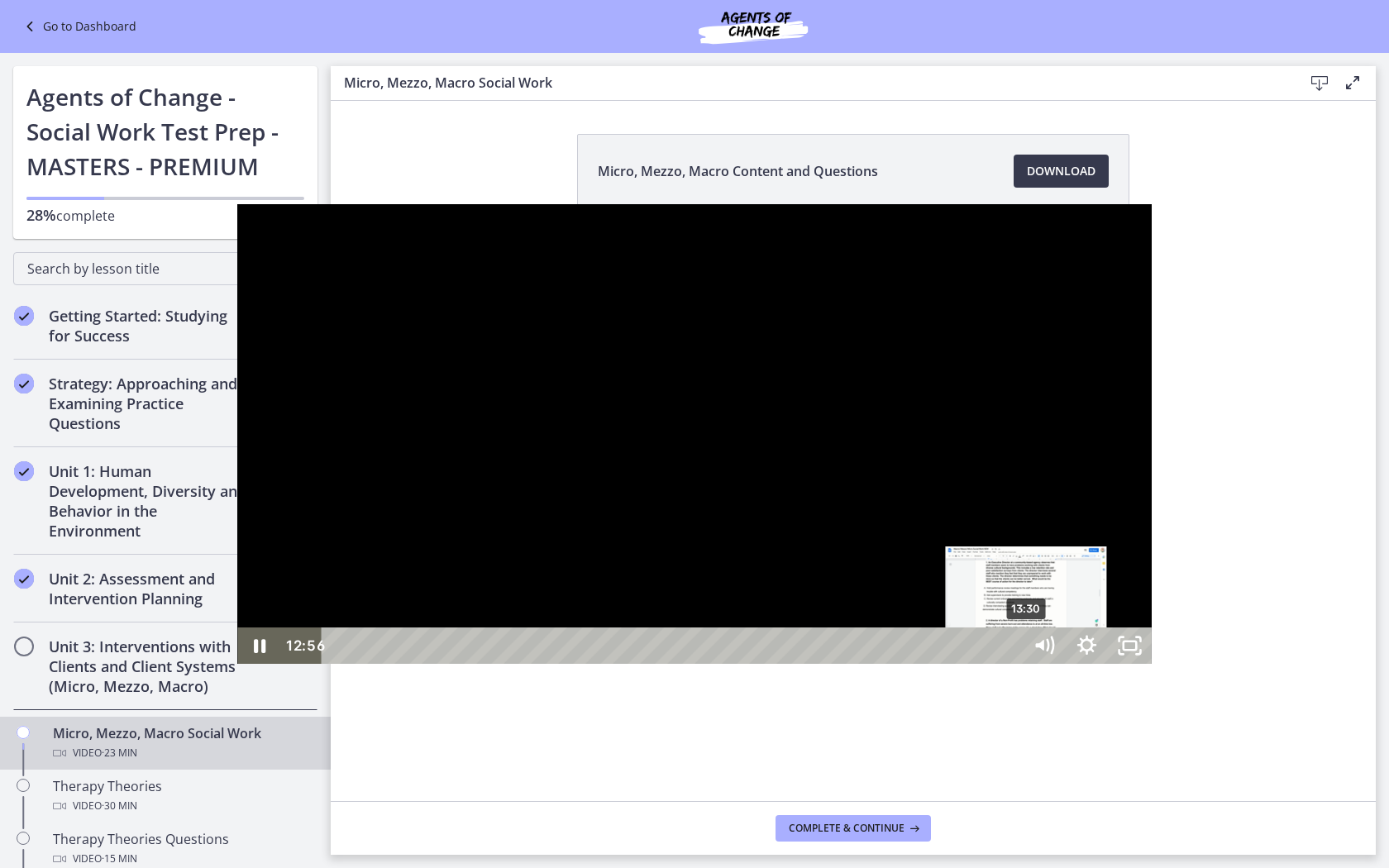 click on "13:30" at bounding box center (674, 646) 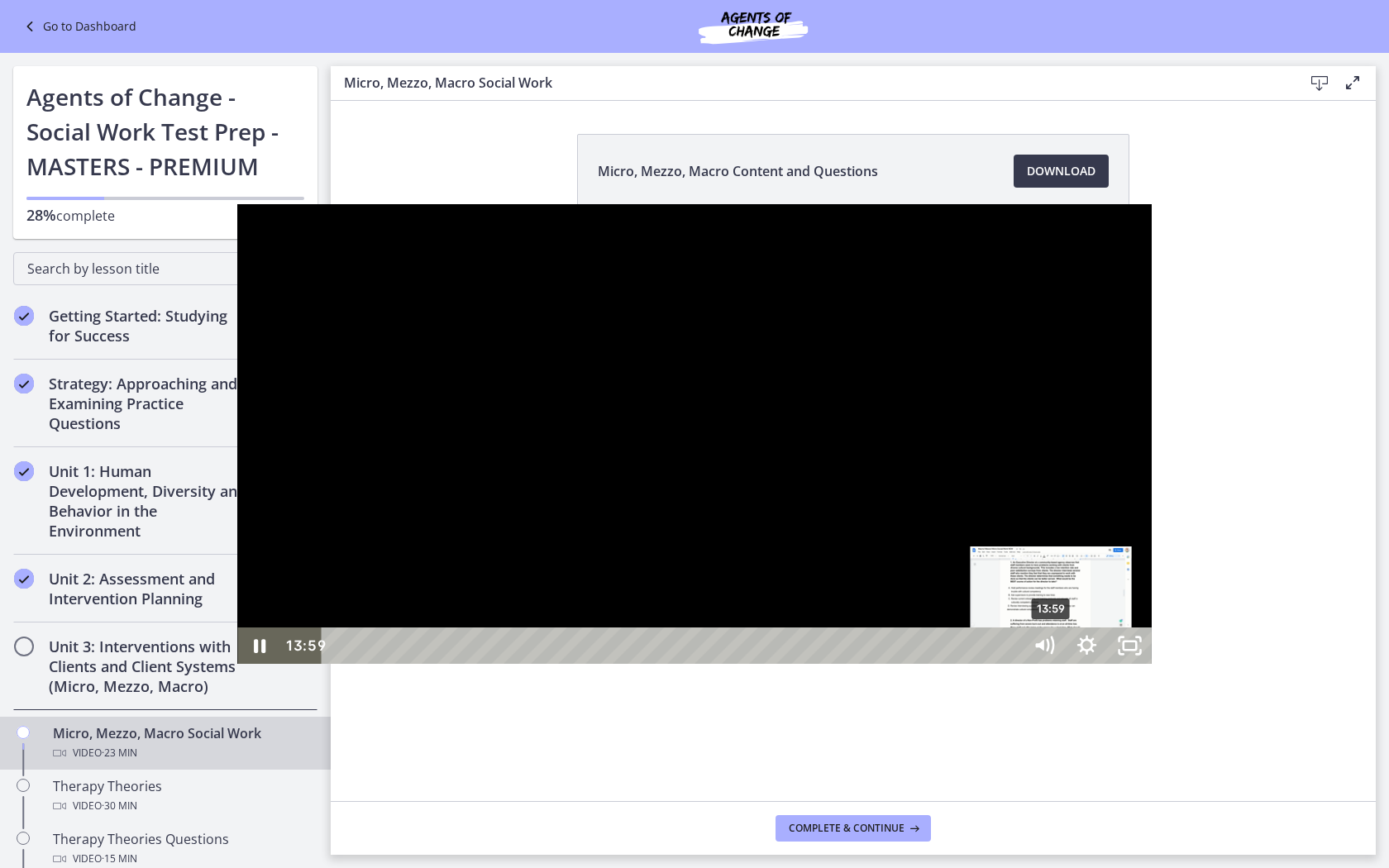 click on "13:59" at bounding box center [674, 646] 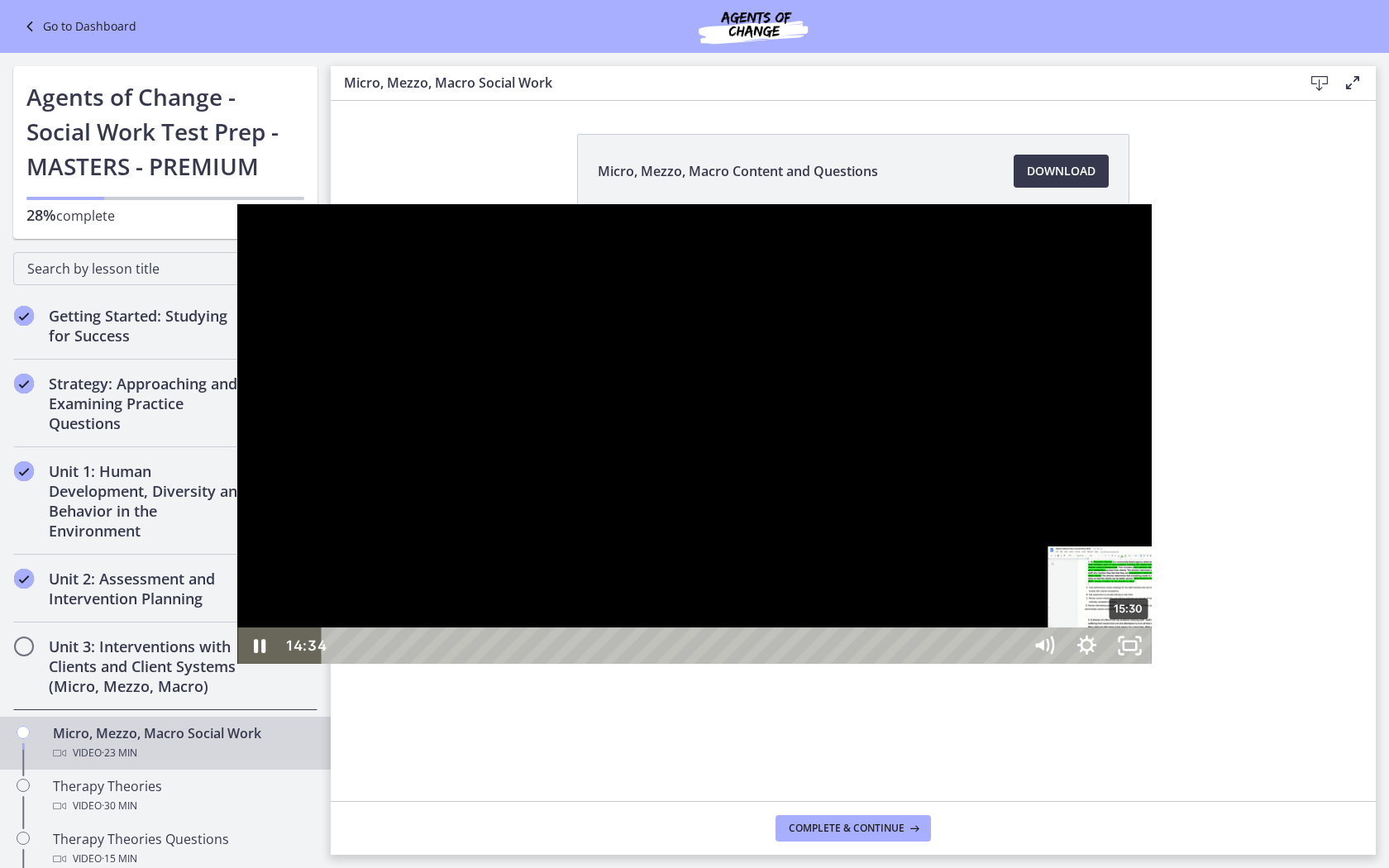 click on "15:30" at bounding box center [674, 646] 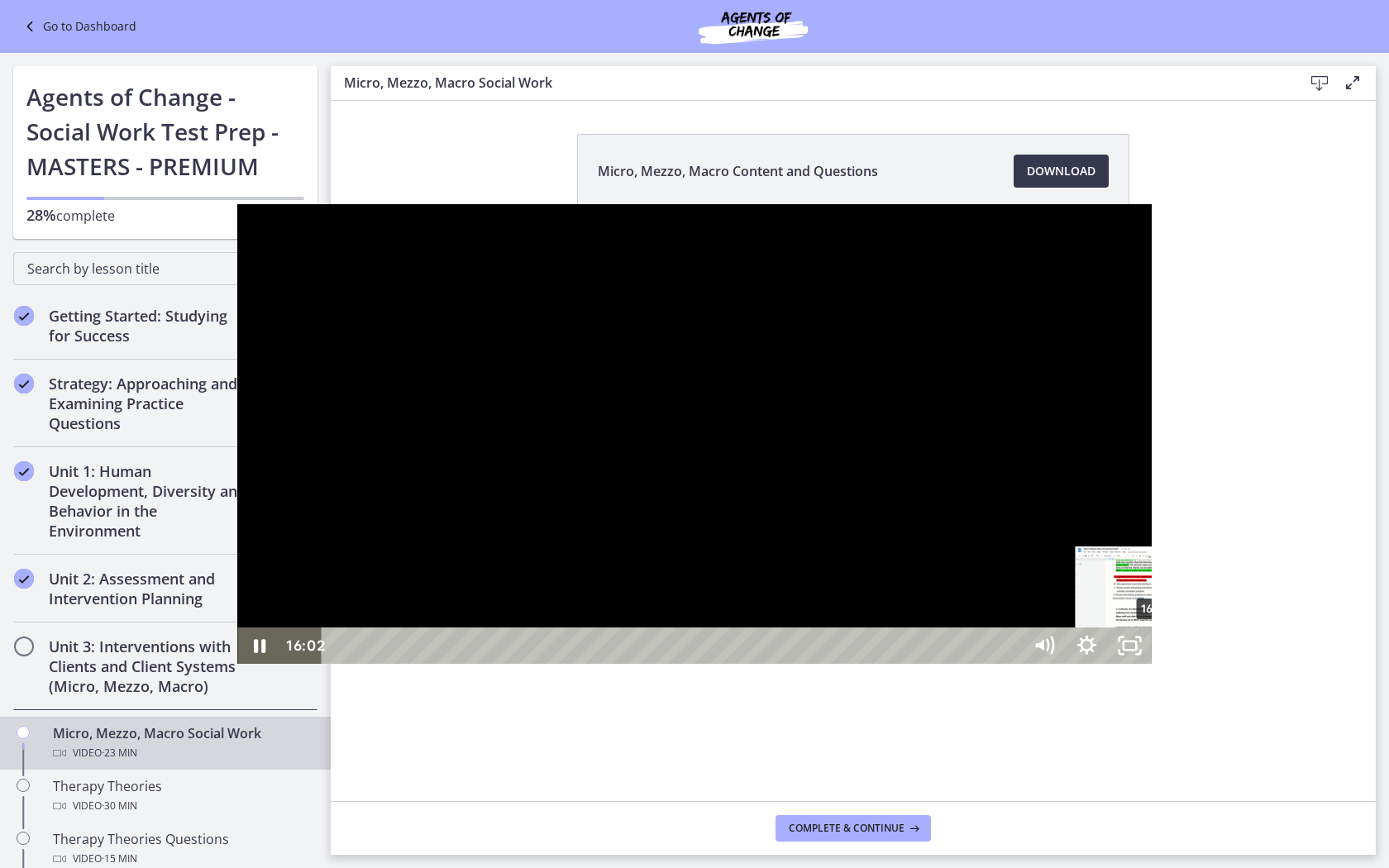 click on "16:02" at bounding box center (674, 646) 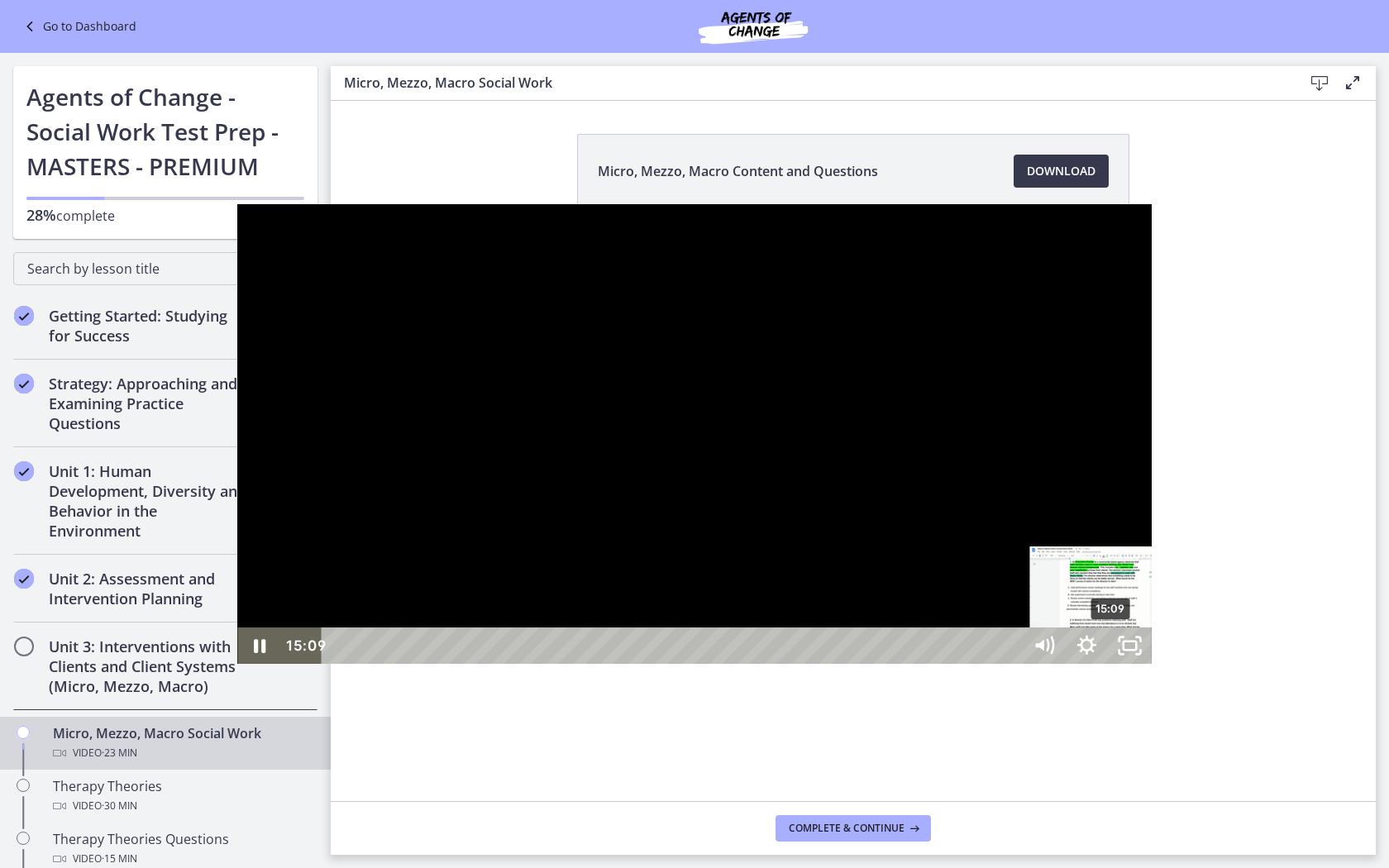 click on "15:09" at bounding box center (674, 646) 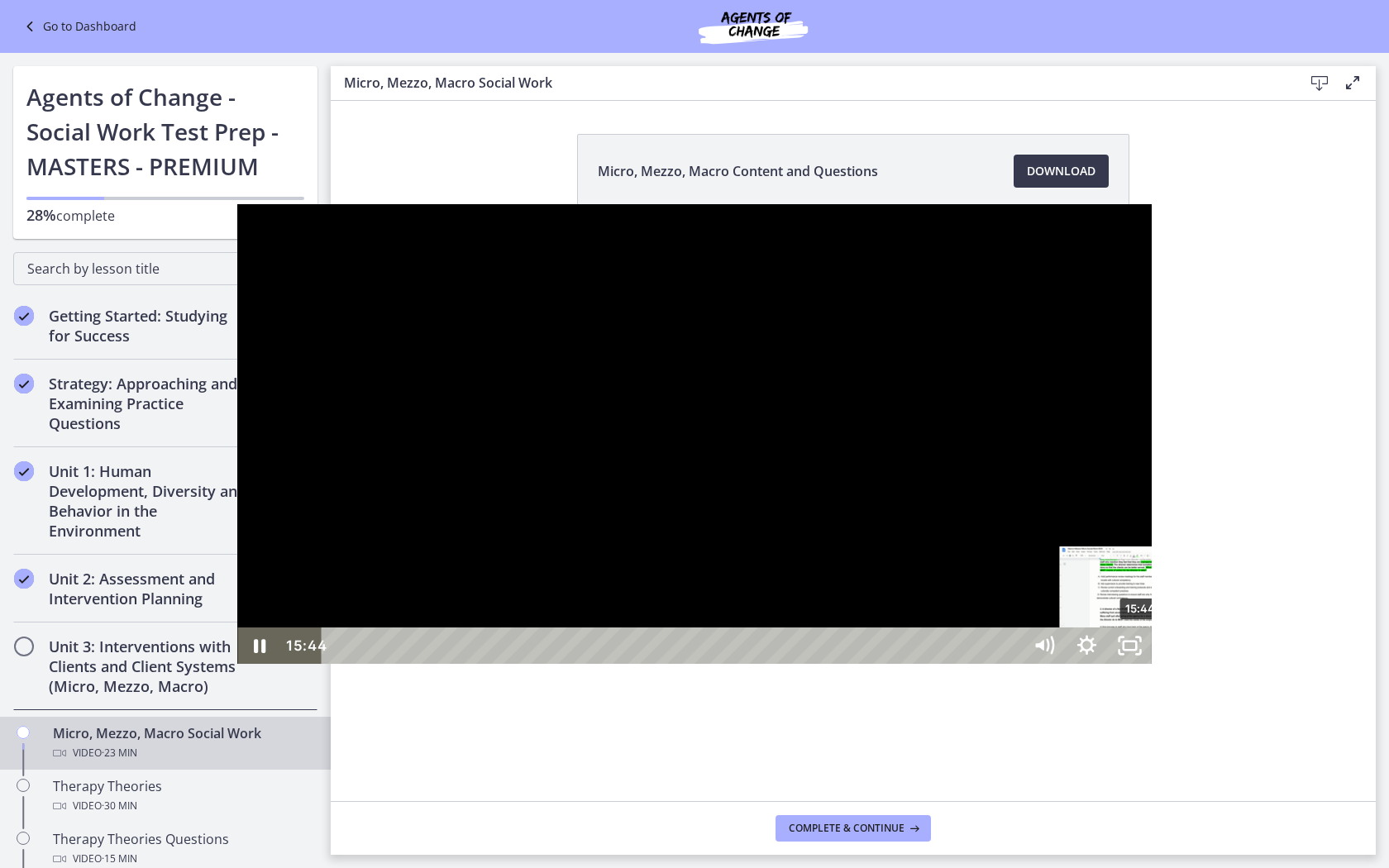 click on "15:44" at bounding box center (674, 646) 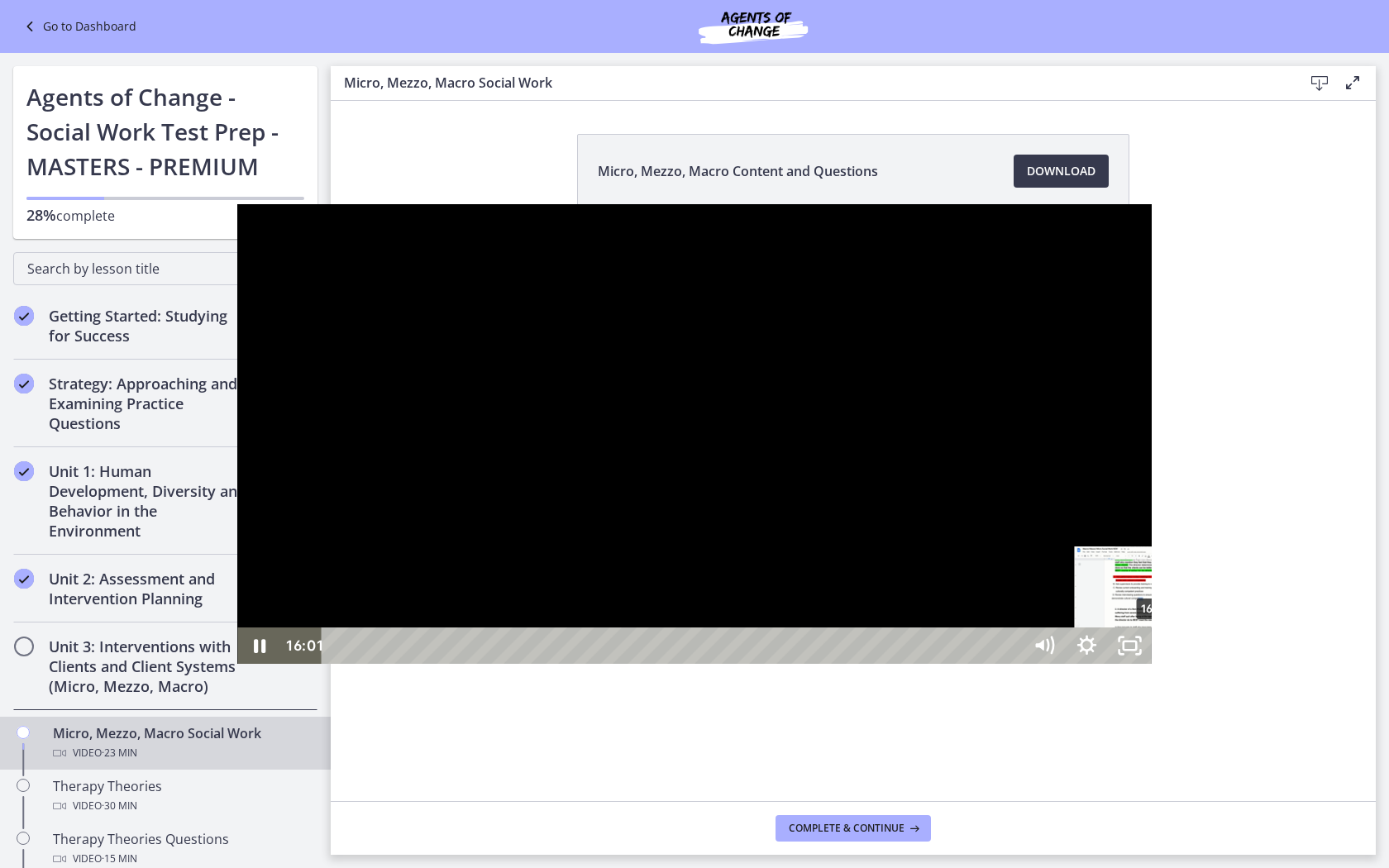 click on "16:01" at bounding box center [674, 646] 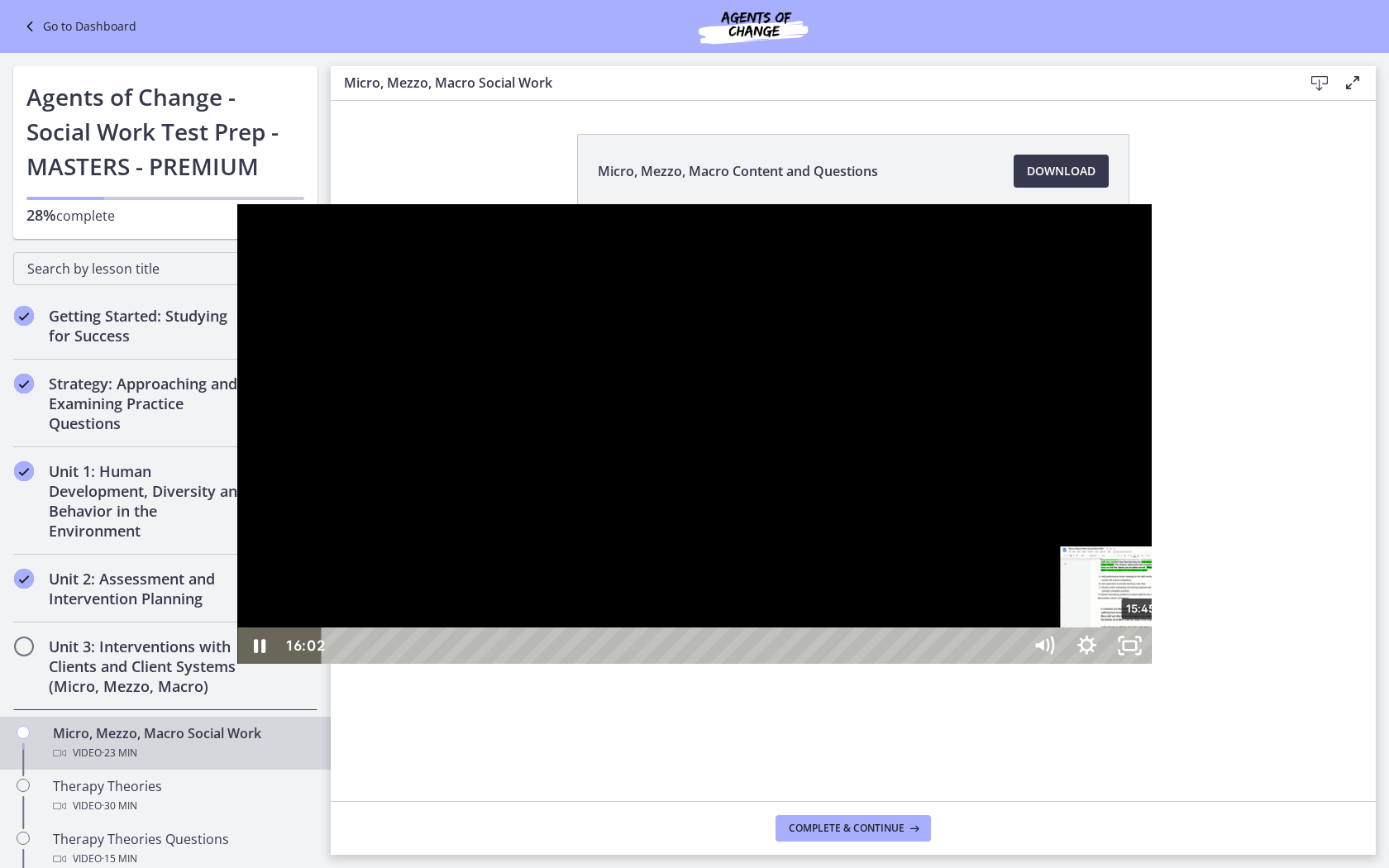 click on "15:45" at bounding box center (674, 646) 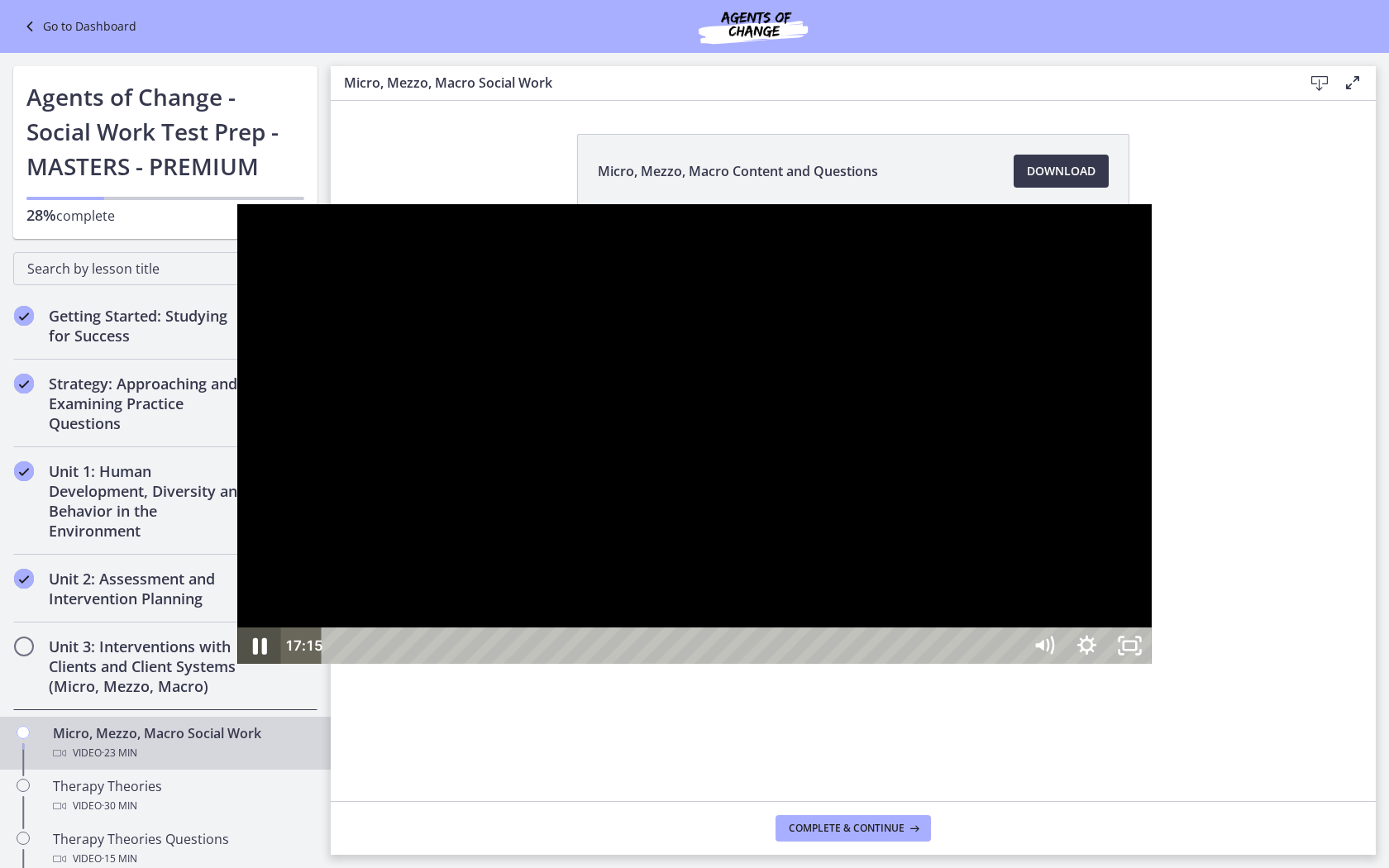 click 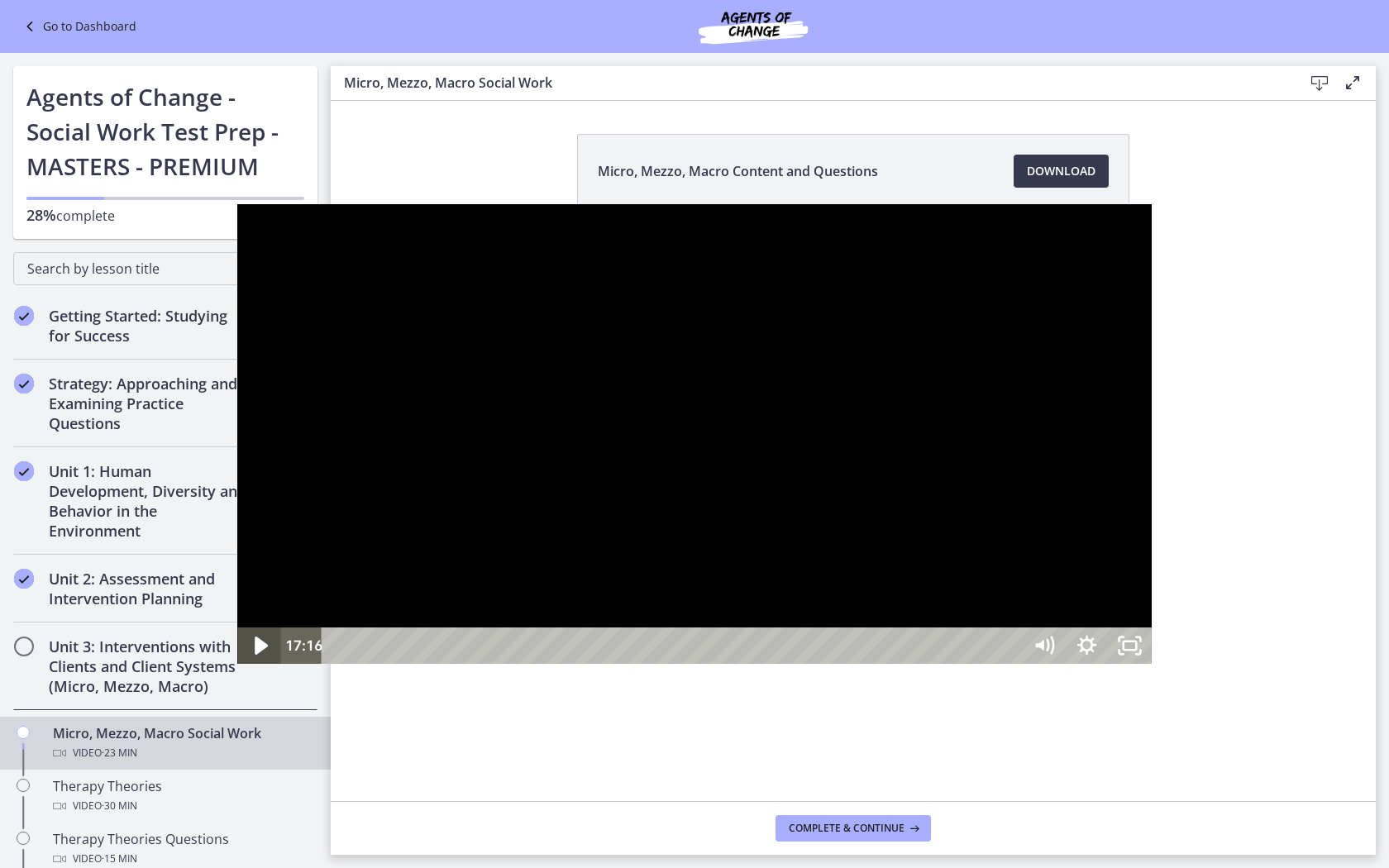 click 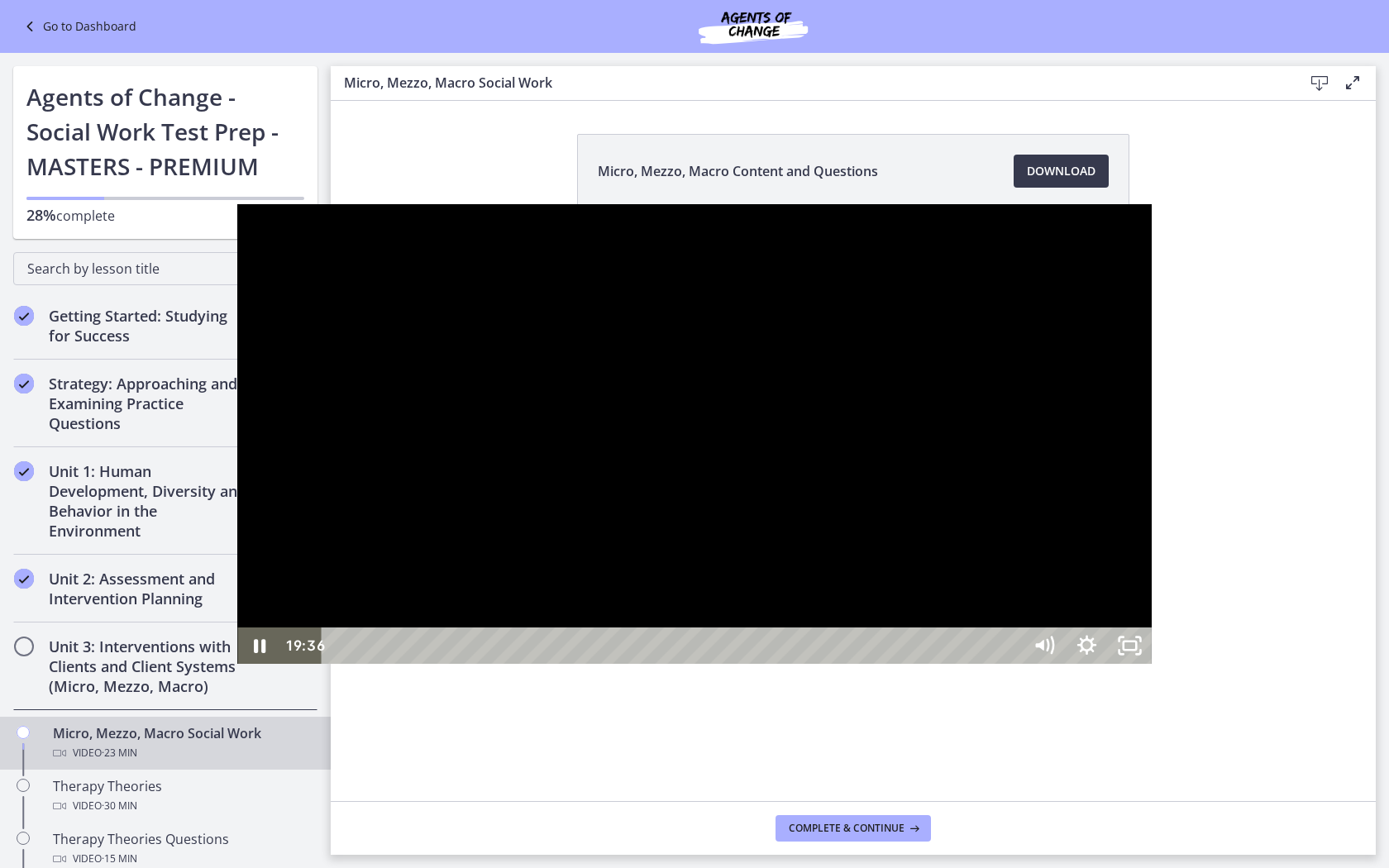 click on "19:36" at bounding box center (674, 646) 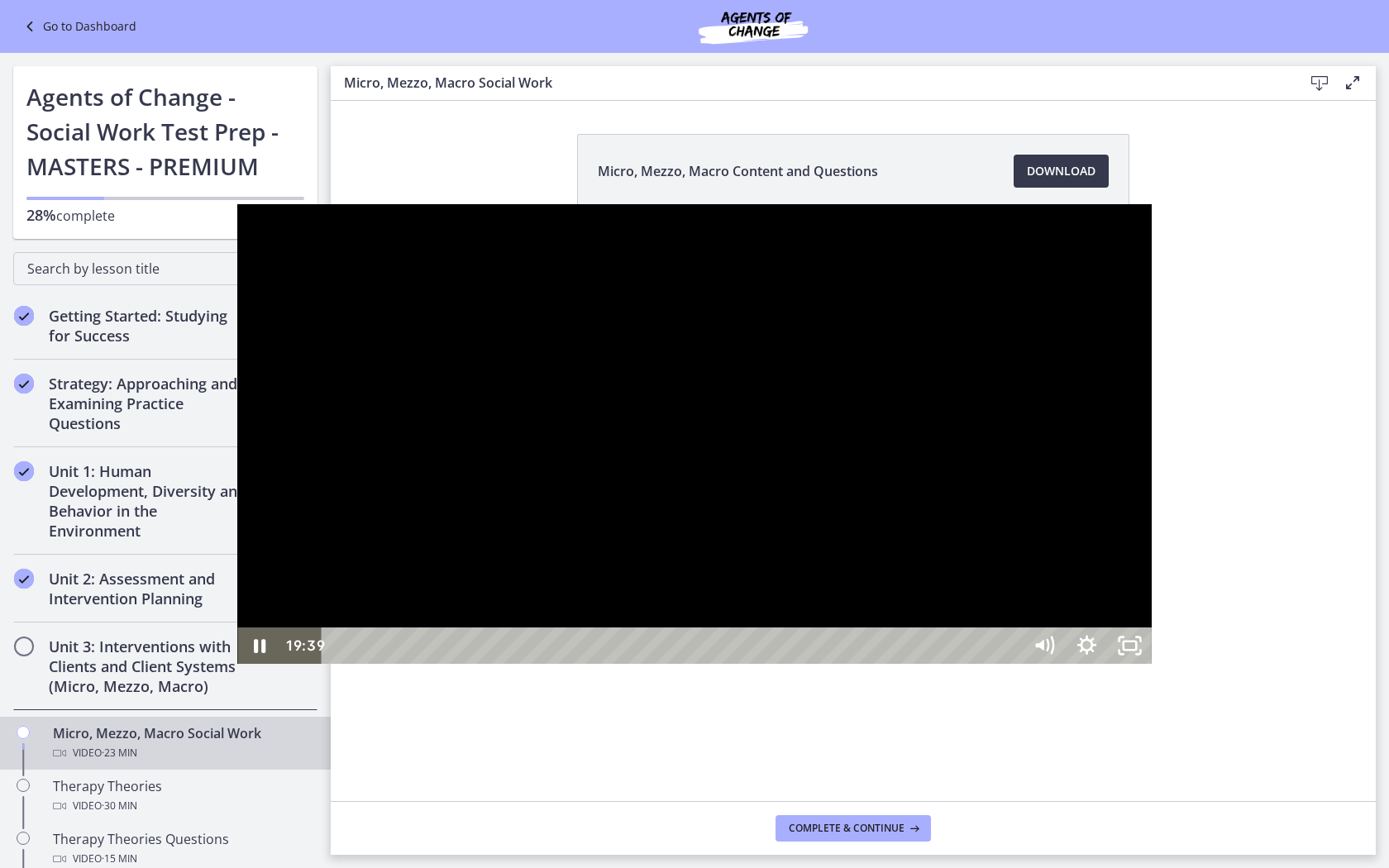 click on "20:39" at bounding box center (674, 646) 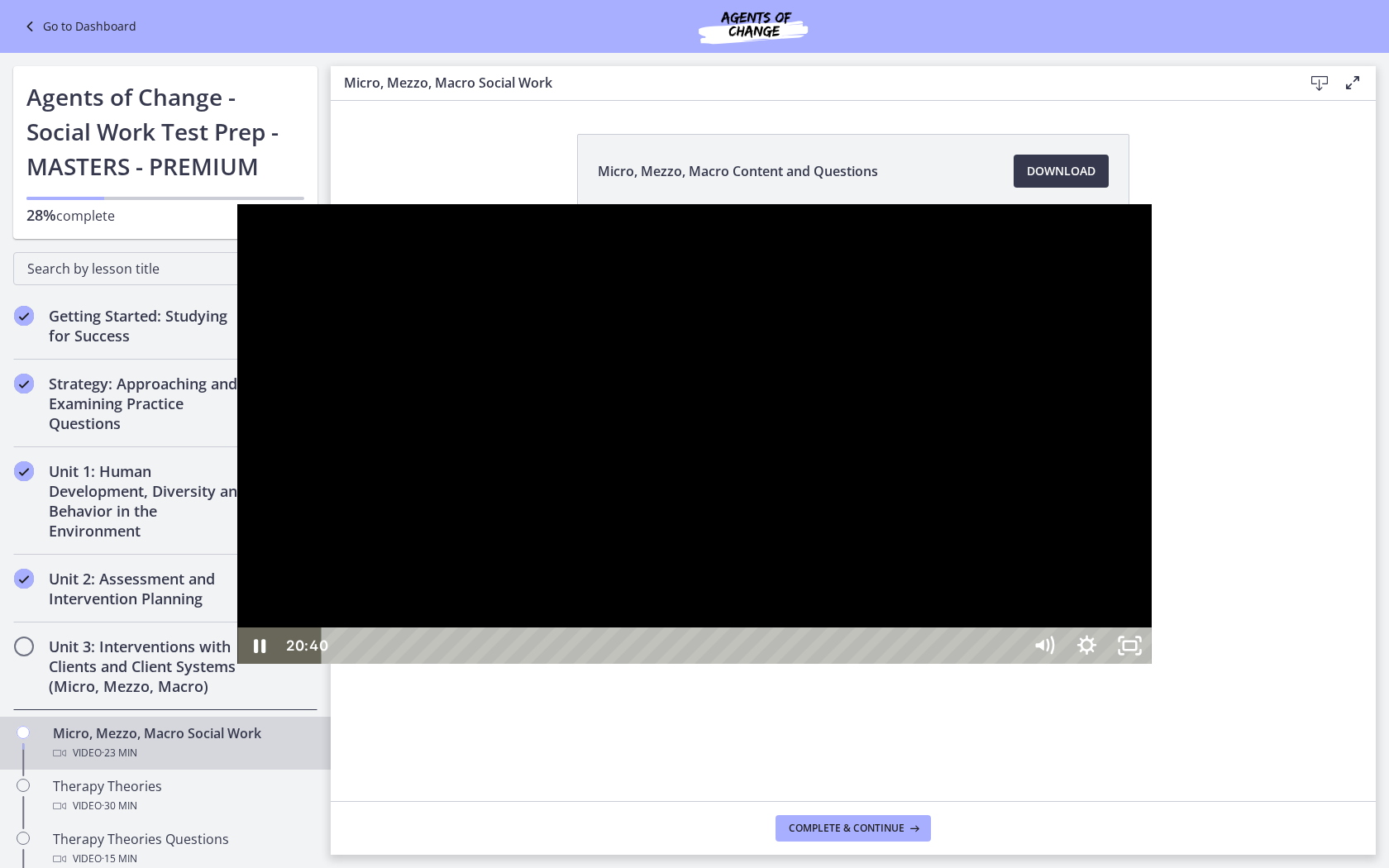 click at bounding box center [694, 434] 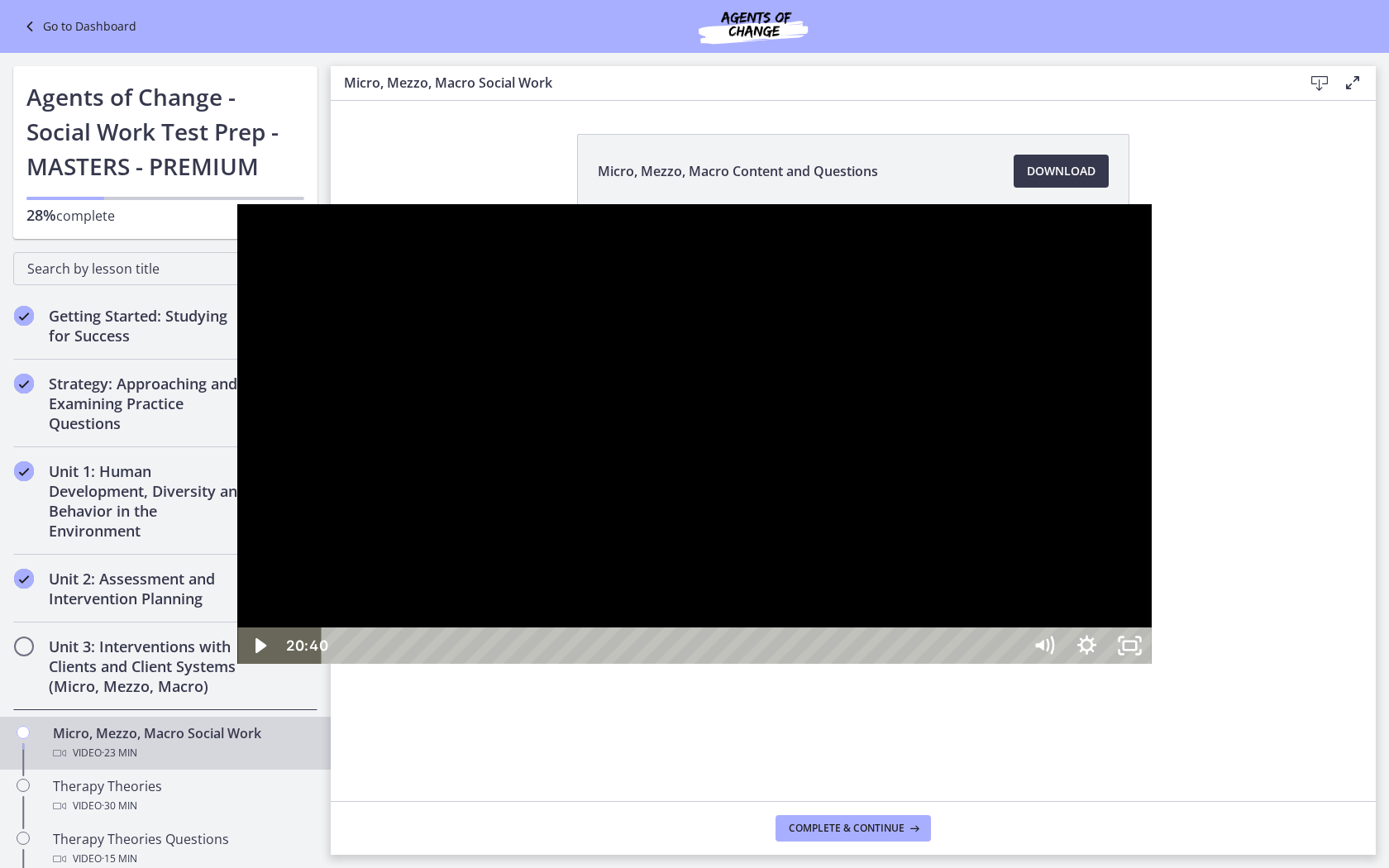 click at bounding box center [694, 434] 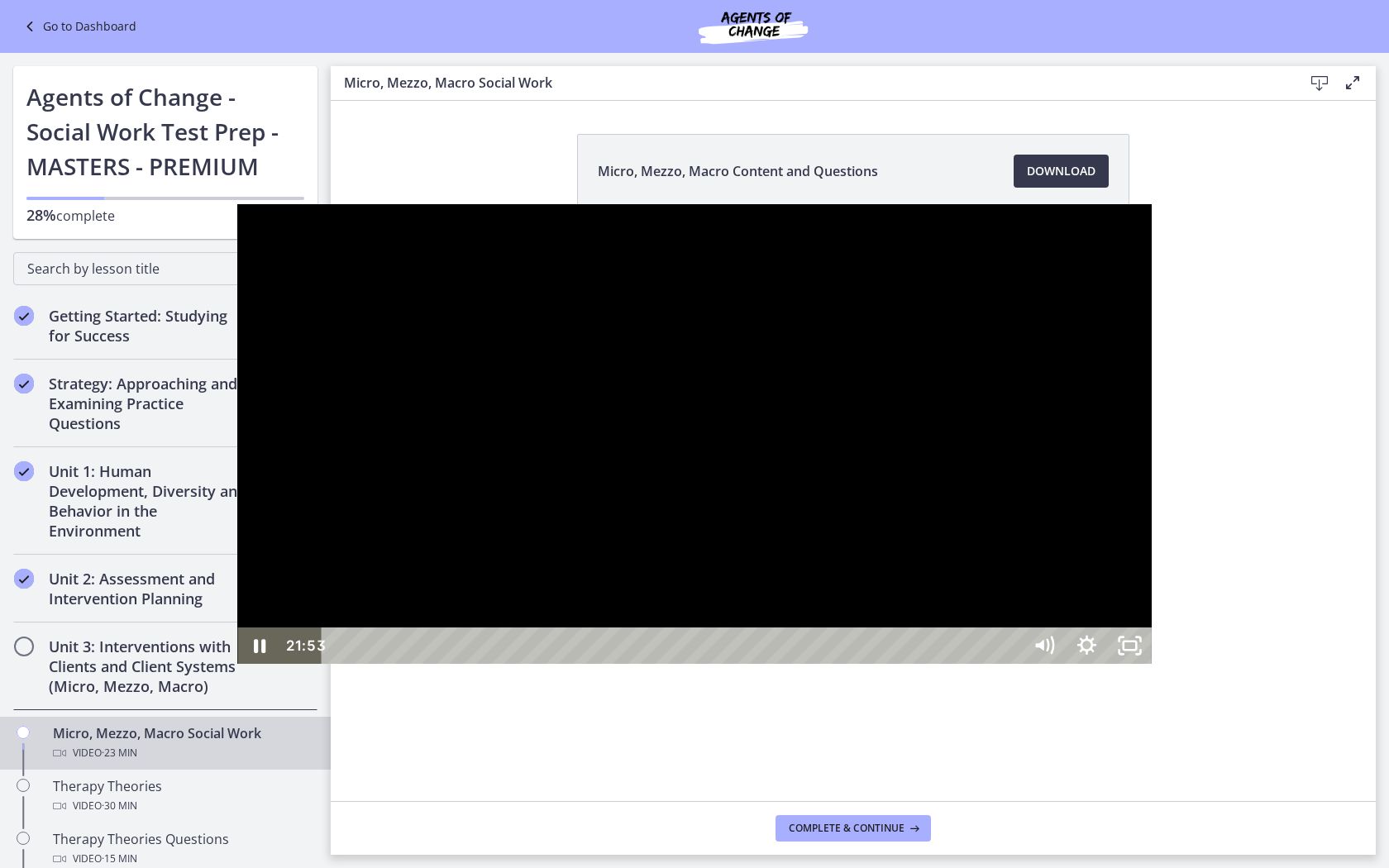 click on "21:53" at bounding box center (674, 646) 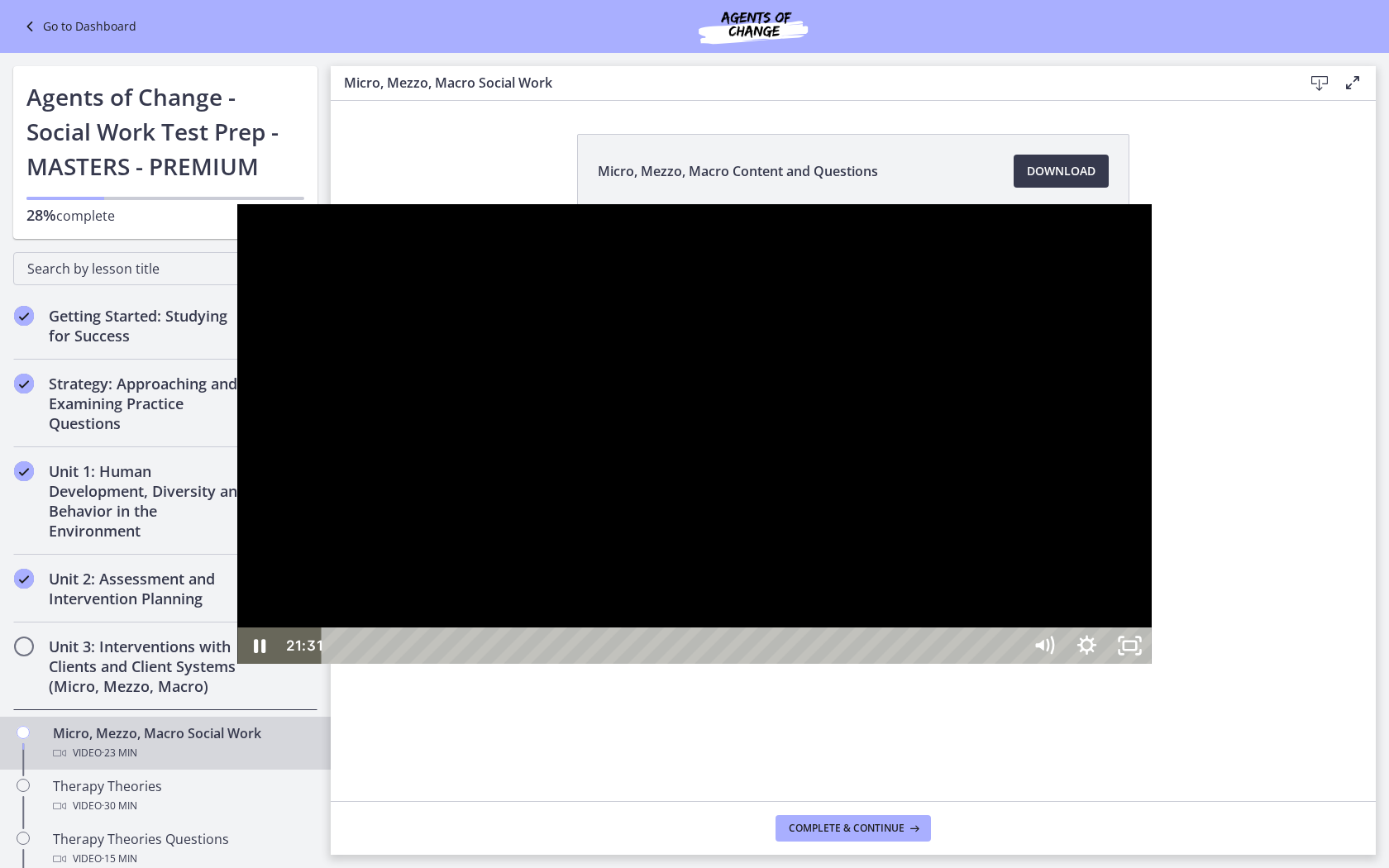 click on "21:31" at bounding box center (674, 646) 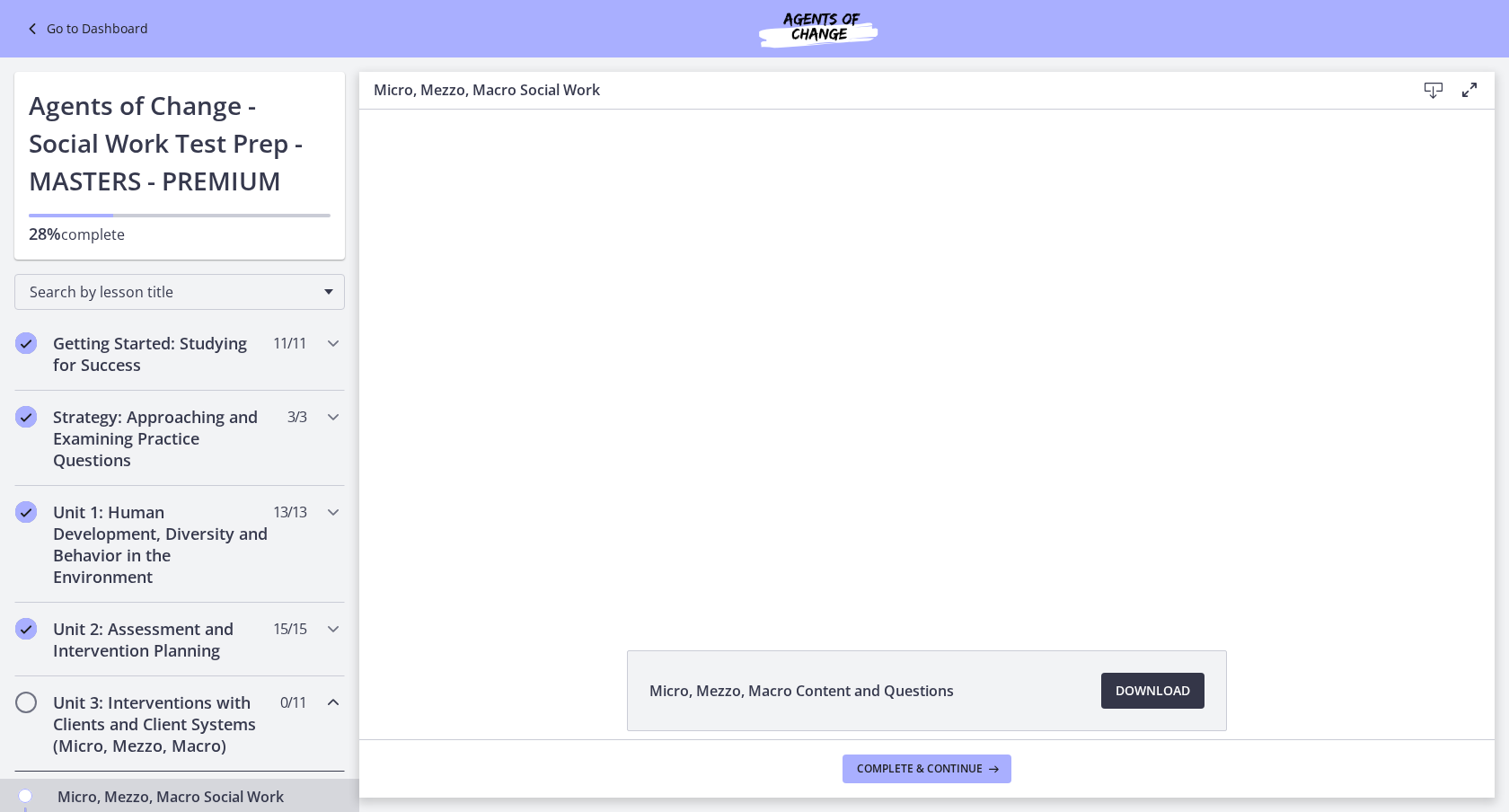 click on "Download
Opens in a new window" at bounding box center [1152, 691] 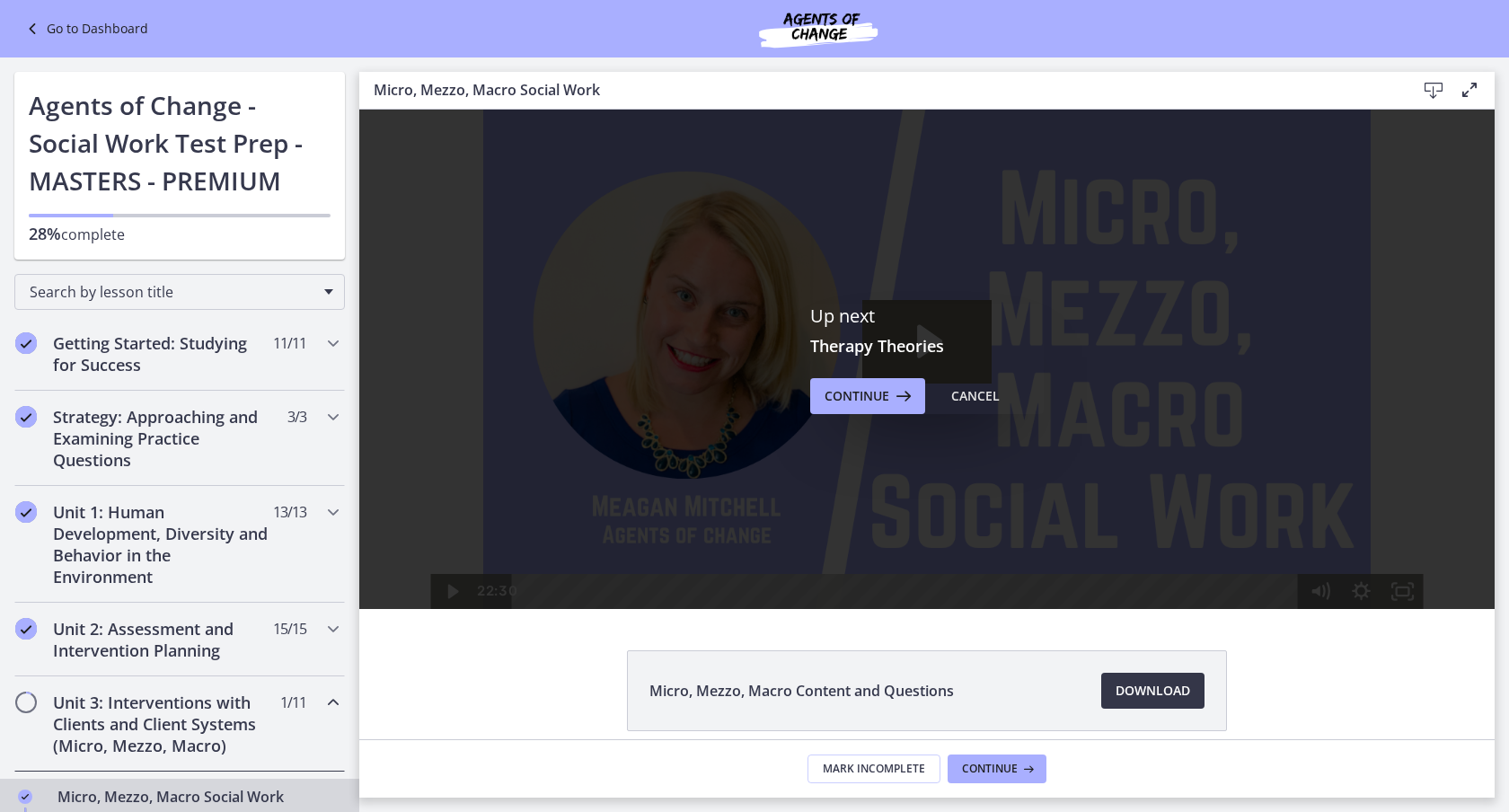 scroll, scrollTop: 0, scrollLeft: 0, axis: both 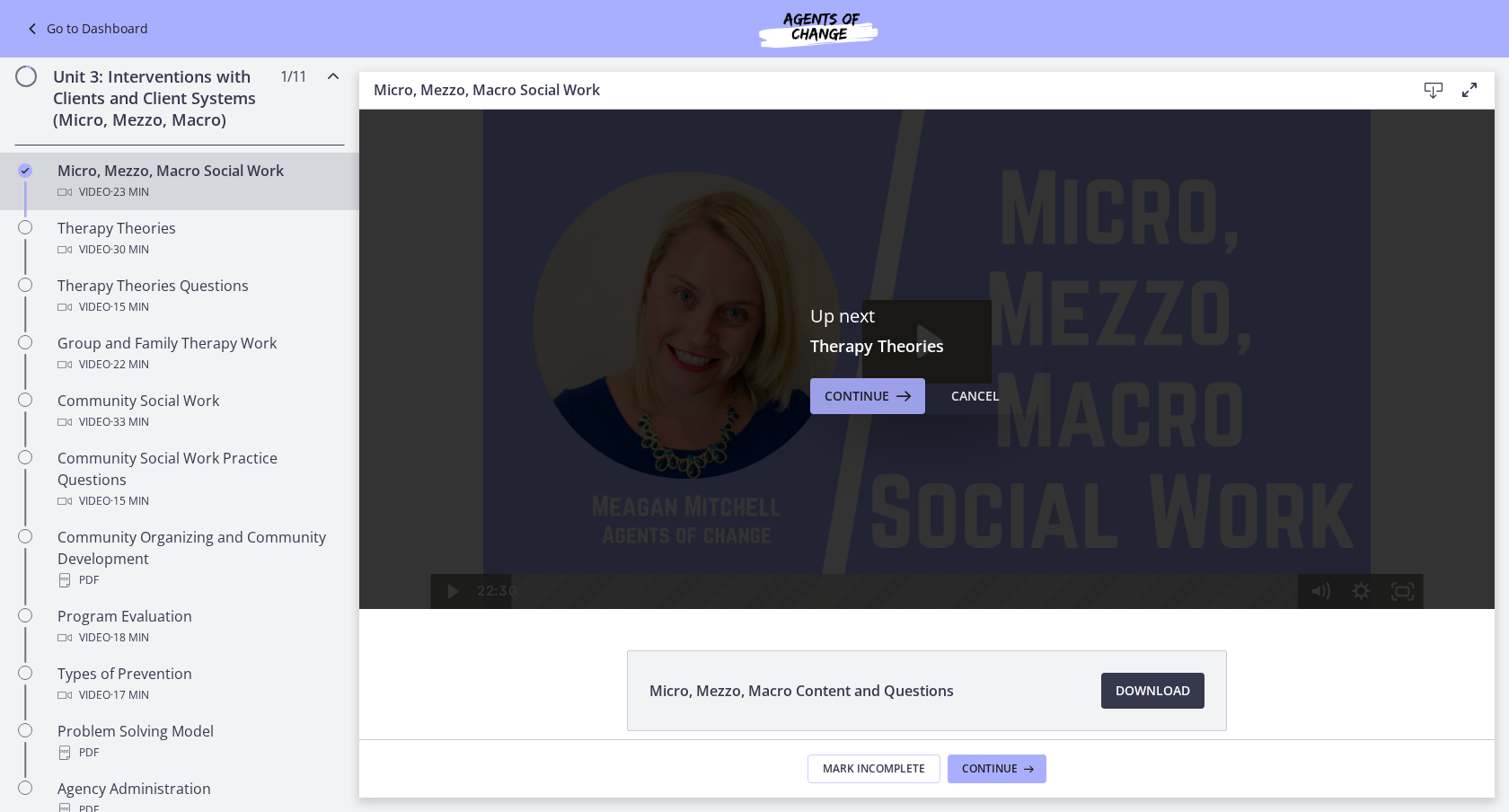 click at bounding box center [902, 396] 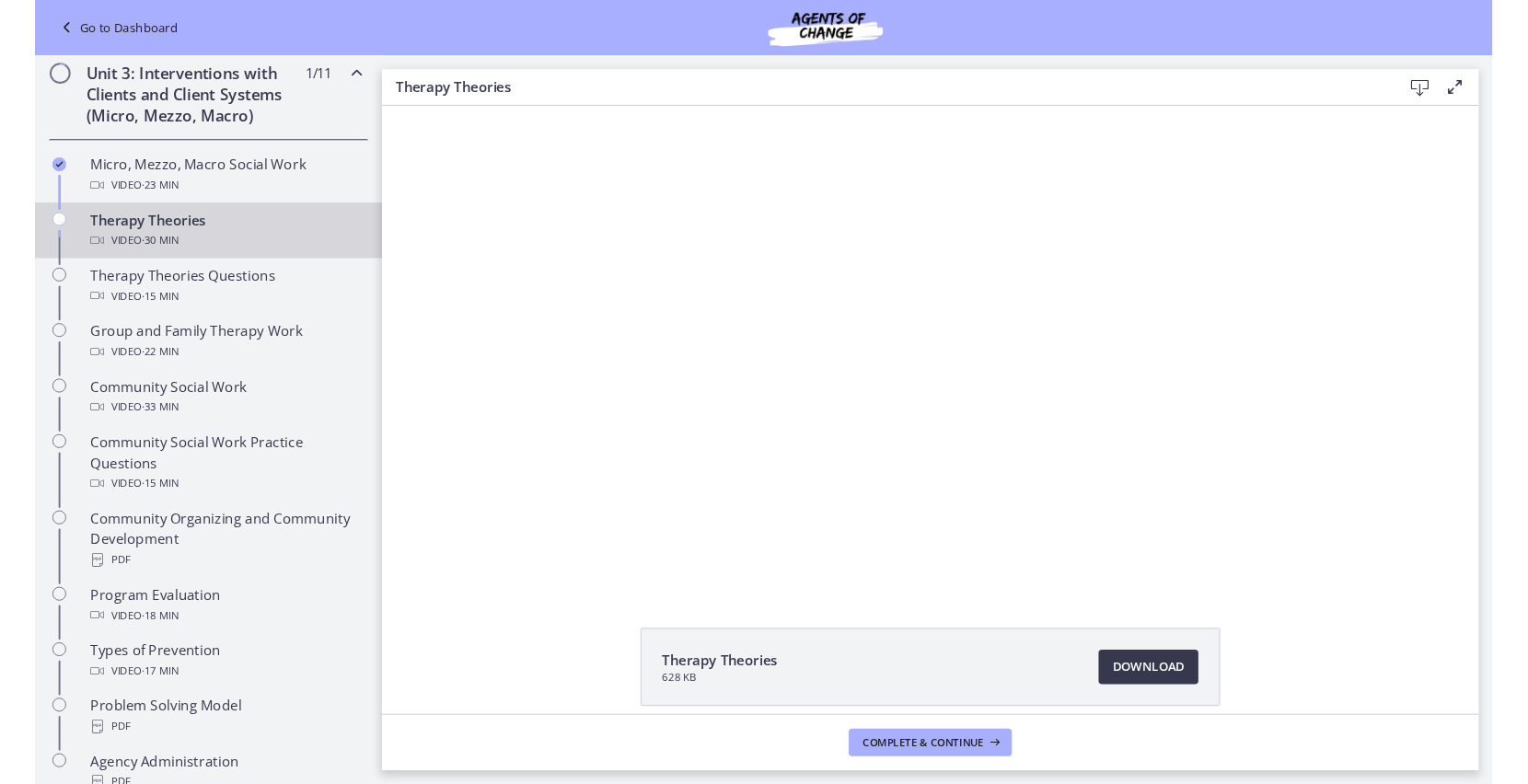 scroll, scrollTop: 0, scrollLeft: 0, axis: both 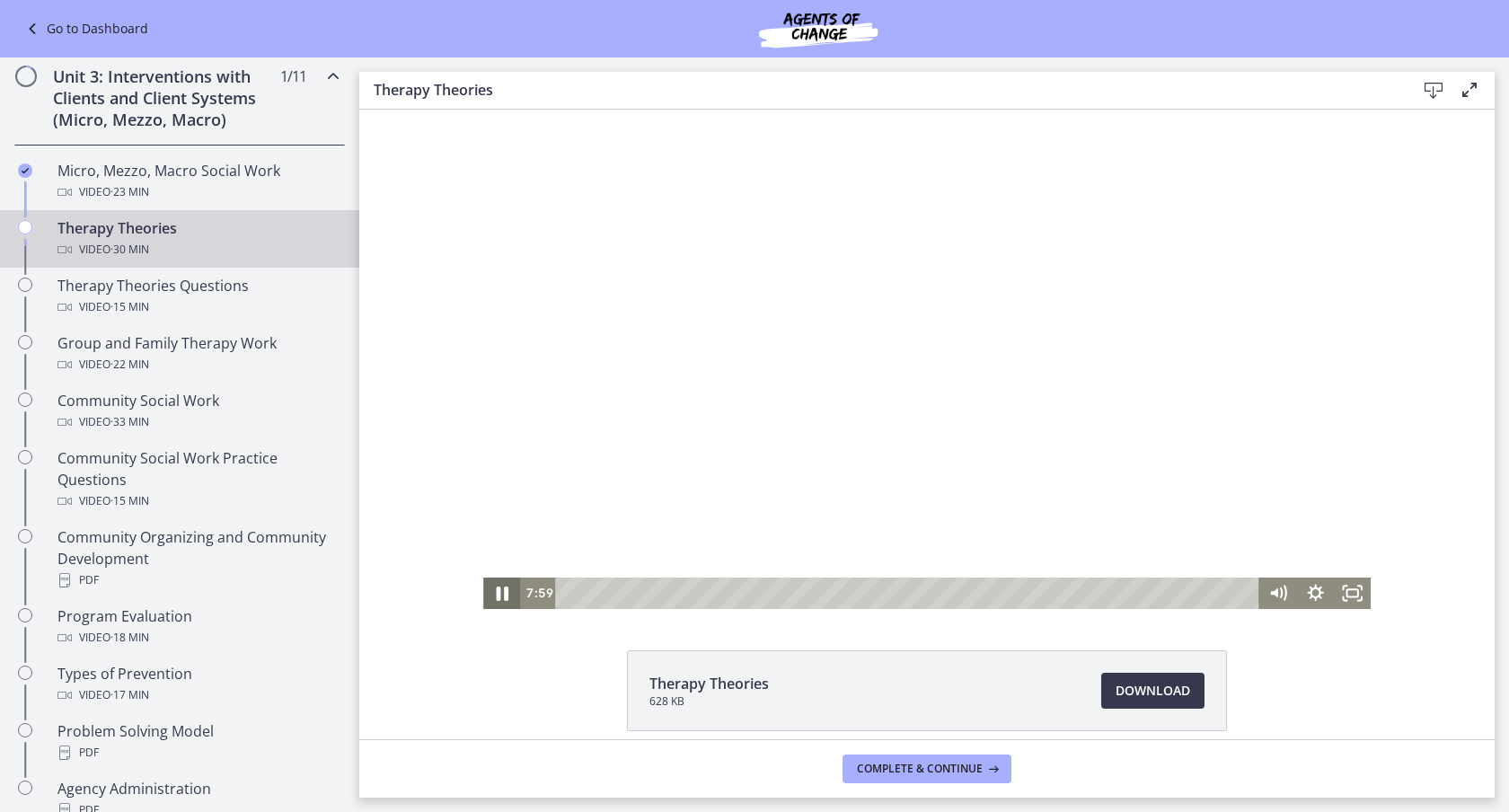 click 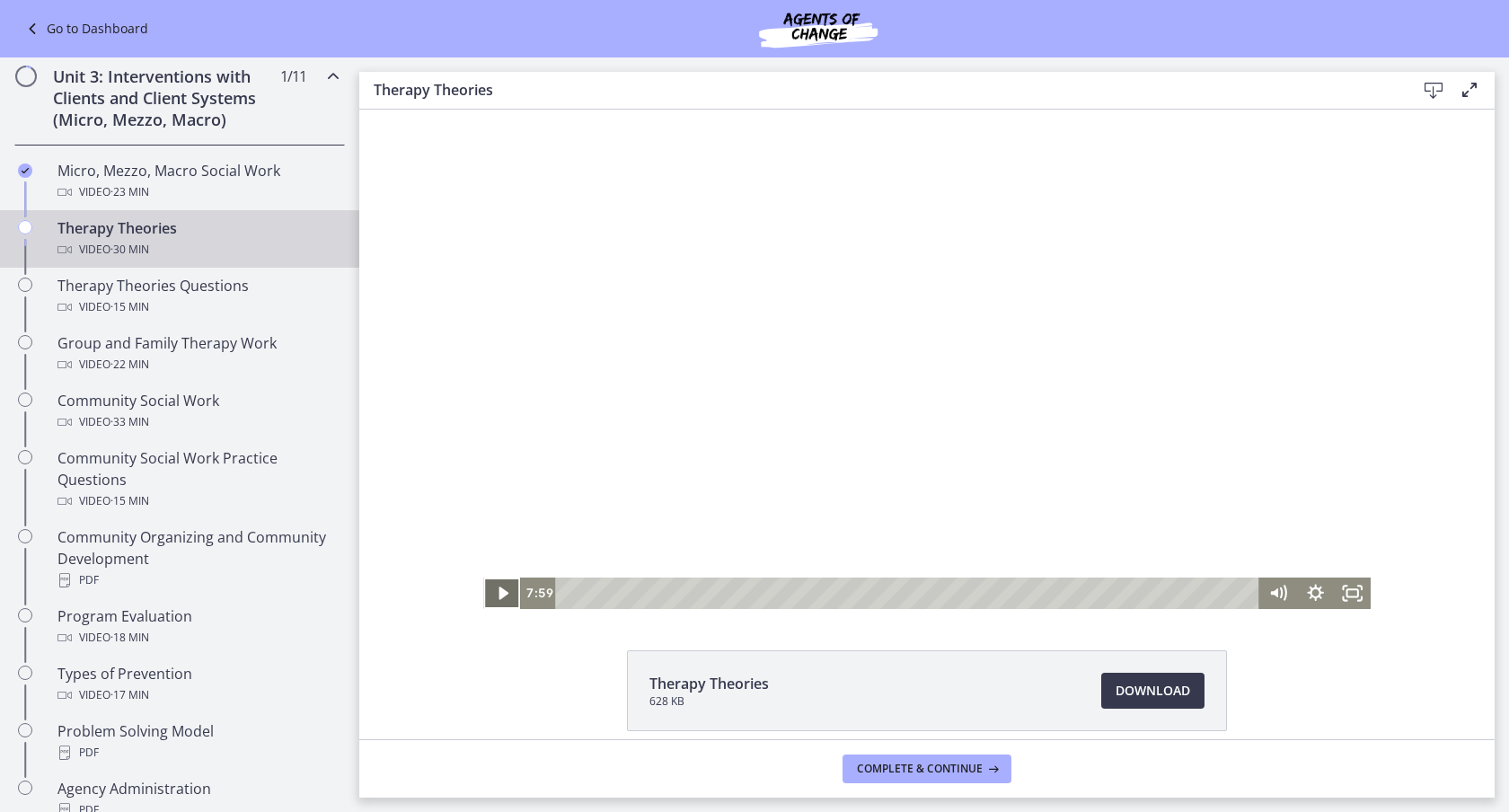 click 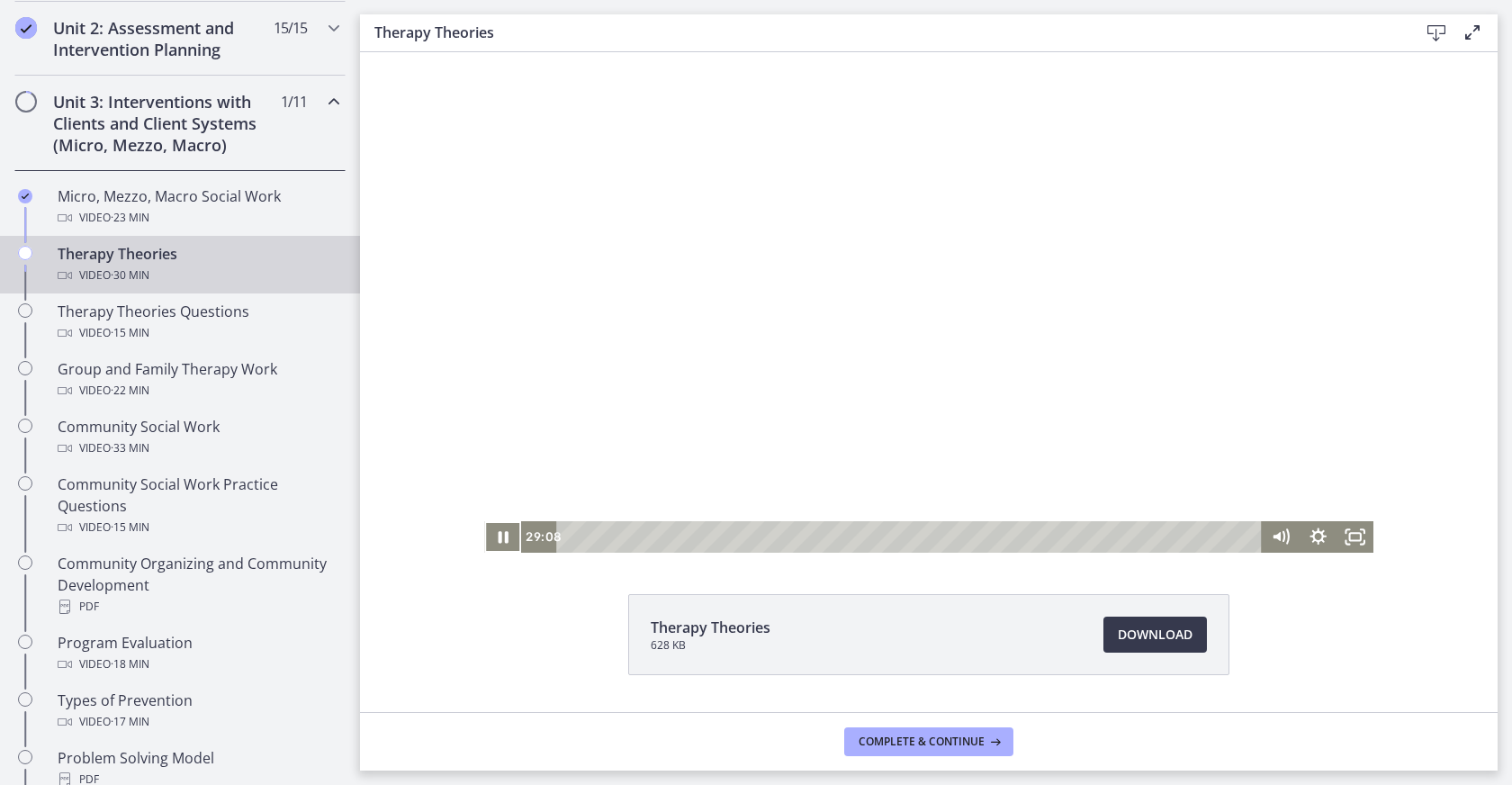 scroll, scrollTop: 710, scrollLeft: 0, axis: vertical 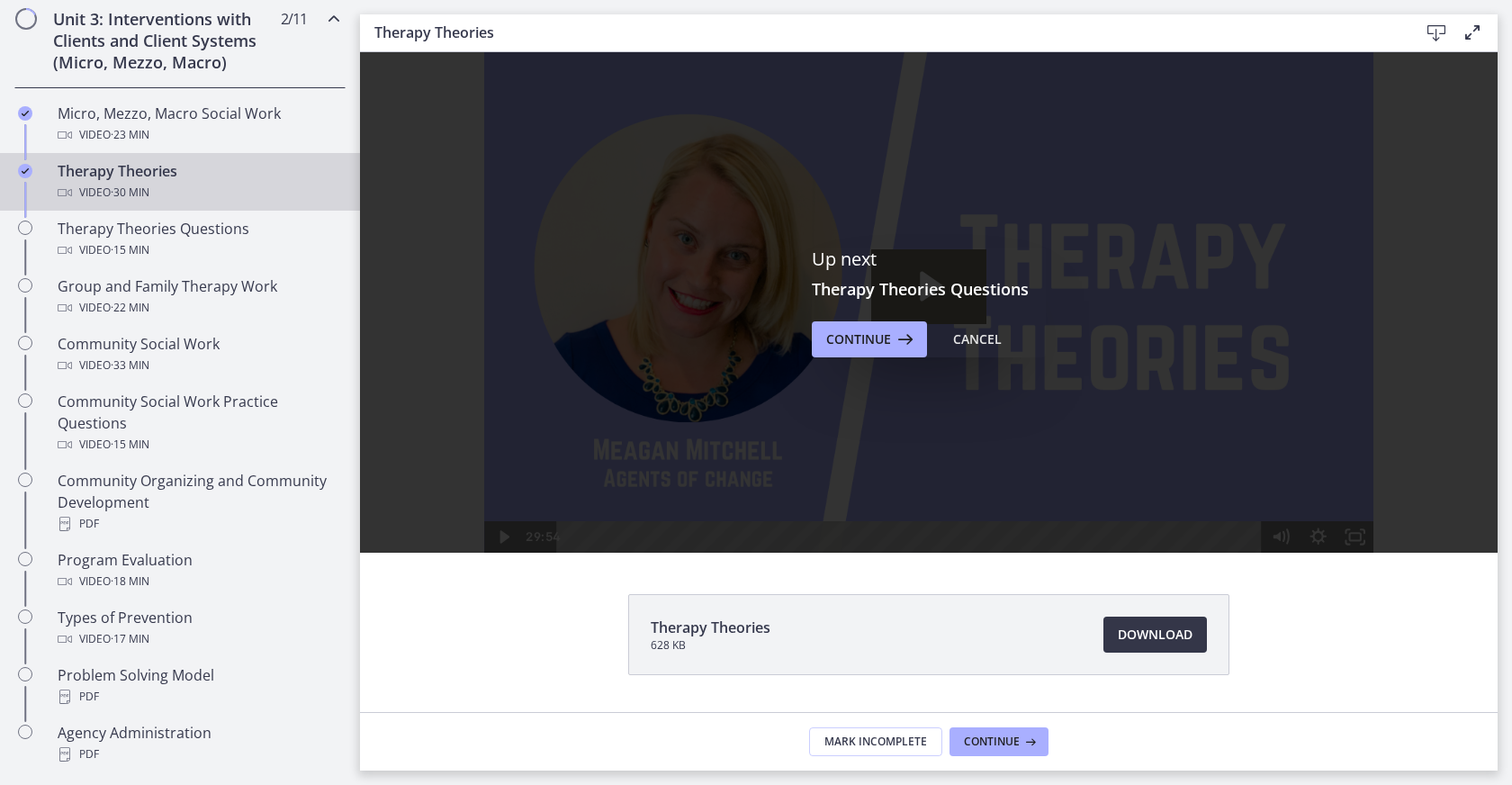 click on "Download
Opens in a new window" at bounding box center (1155, 635) 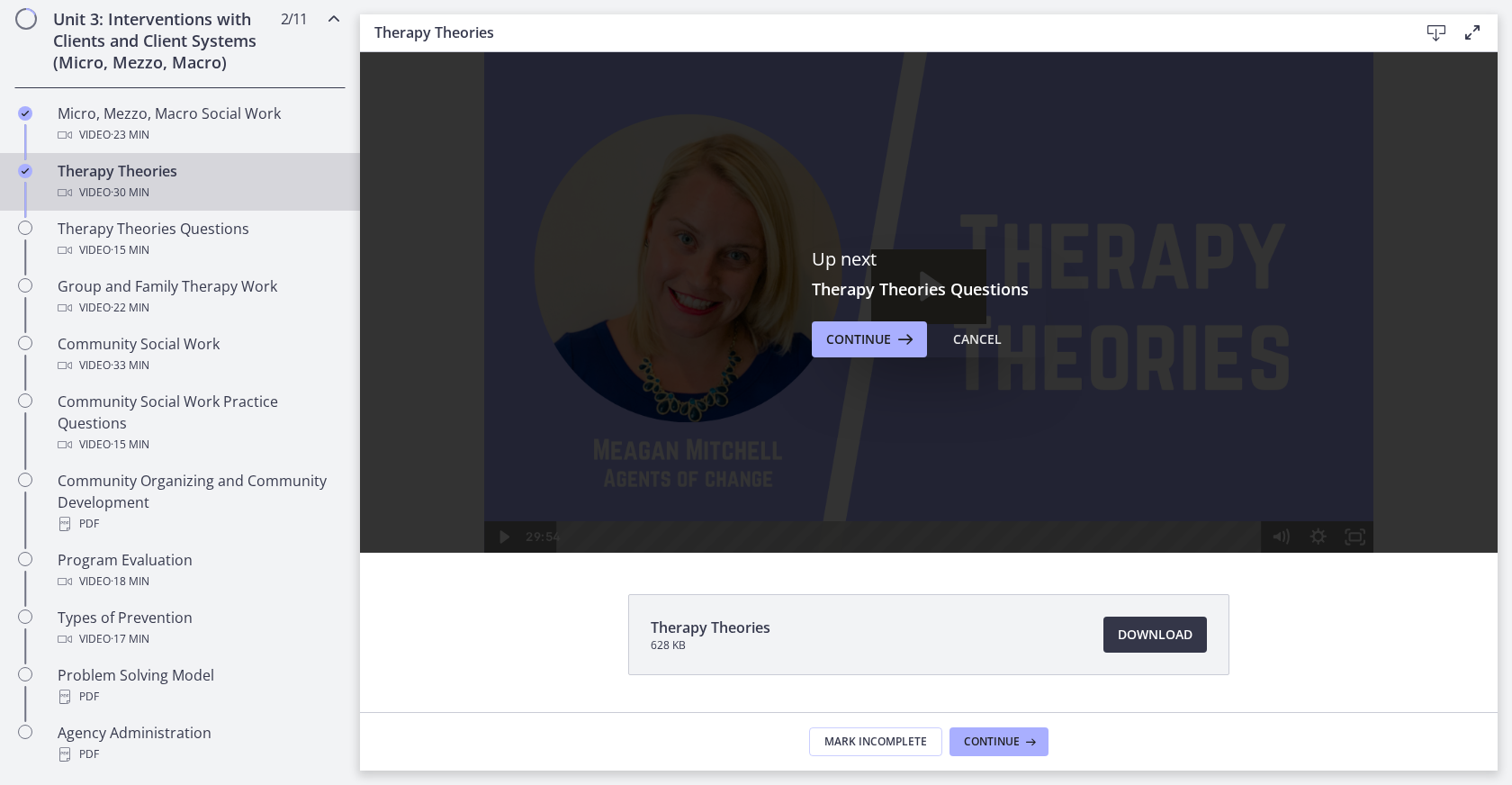 scroll, scrollTop: 680, scrollLeft: 0, axis: vertical 